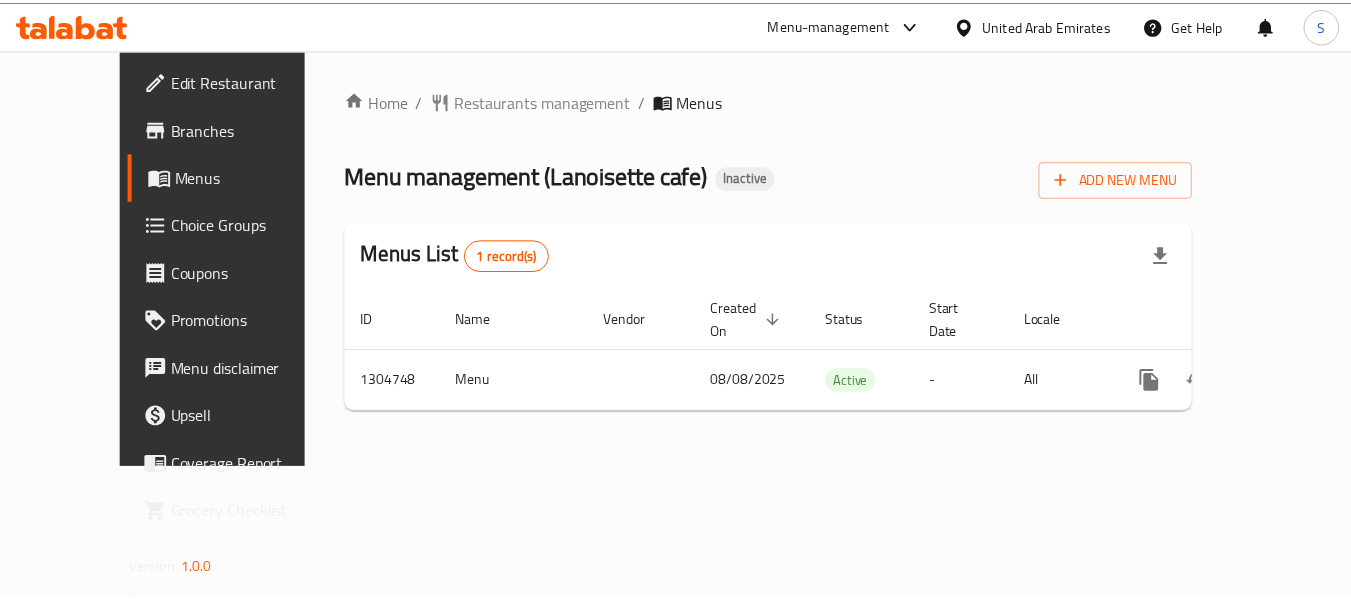 scroll, scrollTop: 0, scrollLeft: 0, axis: both 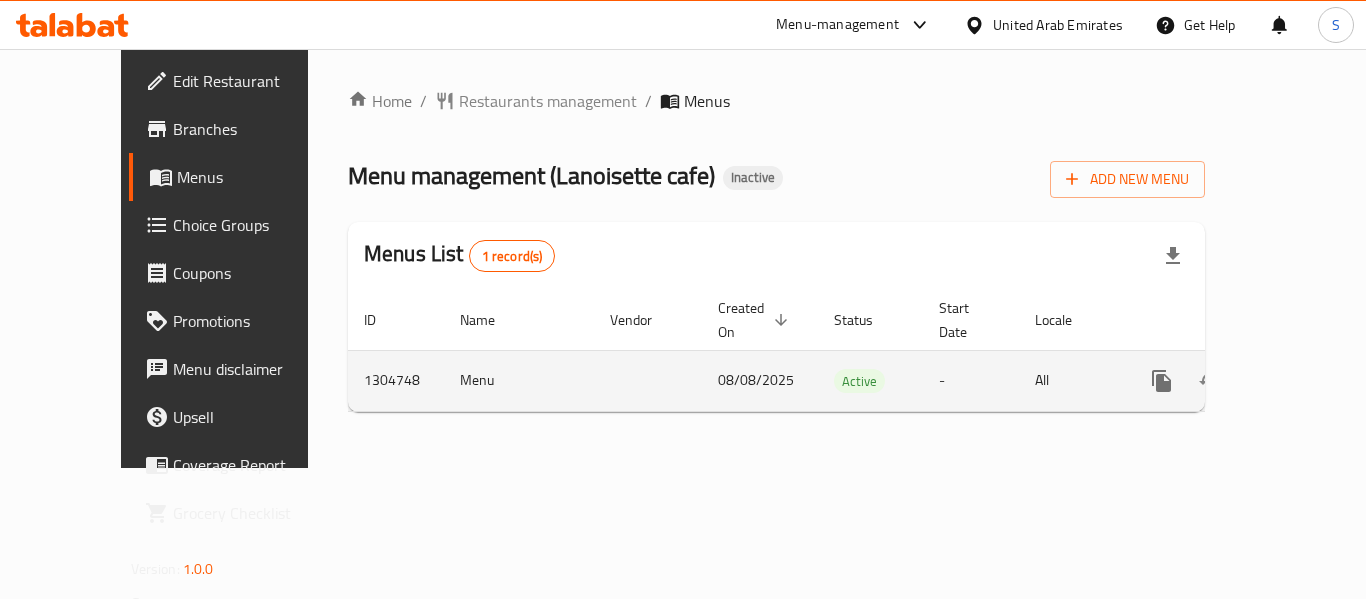 click 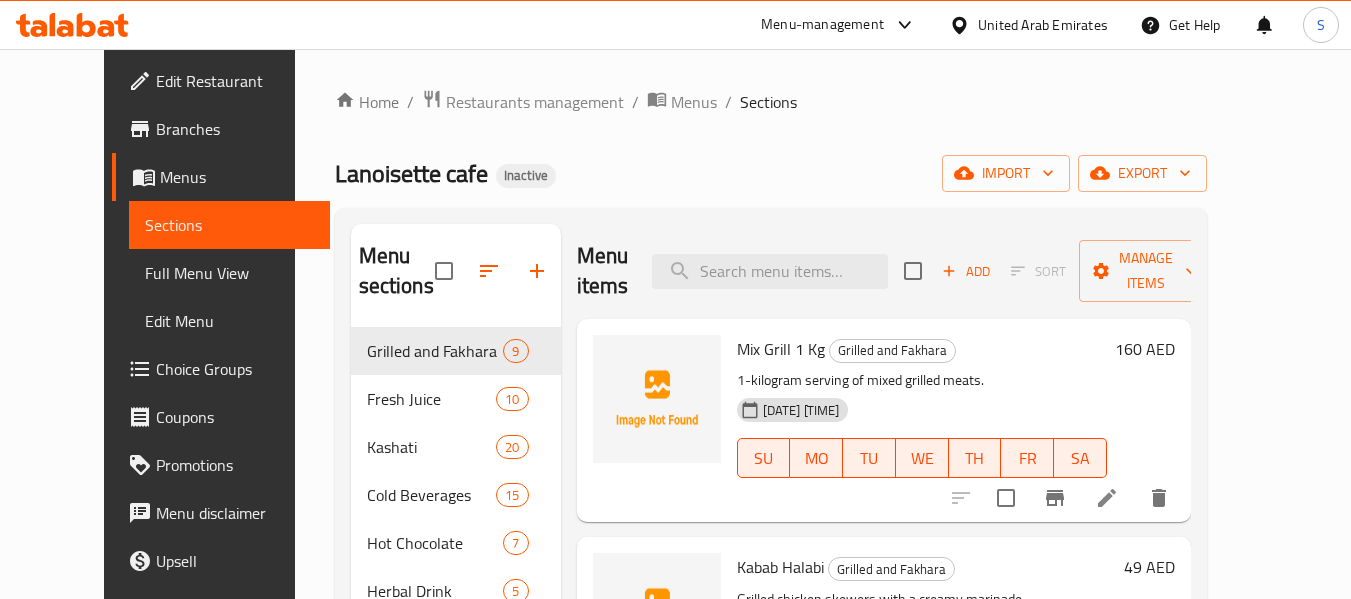 click on "Home / Restaurants management / Menus / Sections Lanoisette cafe Inactive import export Menu sections Grilled and Fakhara 9 Fresh Juice 10 Kashati 20 Cold Beverages 15 Hot Chocolate 7 Herbal Drink 5 Fruit Salad & Plates 10 Waffle and Pancake 11 Cake 6 Ice Cream 7 Menu items Add Sort Manage items Mix Grill 1 Kg Grilled and Fakhara 1-kilogram serving of mixed grilled meats. [DATE] [TIME] SU MO TU WE TH FR SA 160 AED Kabab Halabi Grilled and Fakhara Grilled chicken skewers with a creamy marinade. [DATE] [TIME] SU MO TU WE TH FR SA 49 AED Tekka Grilled and Fakhara Grilled meat cubes [DATE] [TIME] SU MO TU WE TH FR SA 59 AED Mix Grill Grilled and Fakhara Perfectly seasoned and grilled chicken, beef, and lamb [DATE] [TIME] SU MO TU WE TH FR SA 67 AED Lamb Chops Grilled and Fakhara Grilled lamb chops [DATE] [TIME] SU MO TU WE TH FR SA 68 AED Araies Grilled and Fakhara Grilled flatbread stuffed with minced meat [DATE] [TIME] SU MO TU WE TH FR SA 46 AED SU" at bounding box center [771, 464] 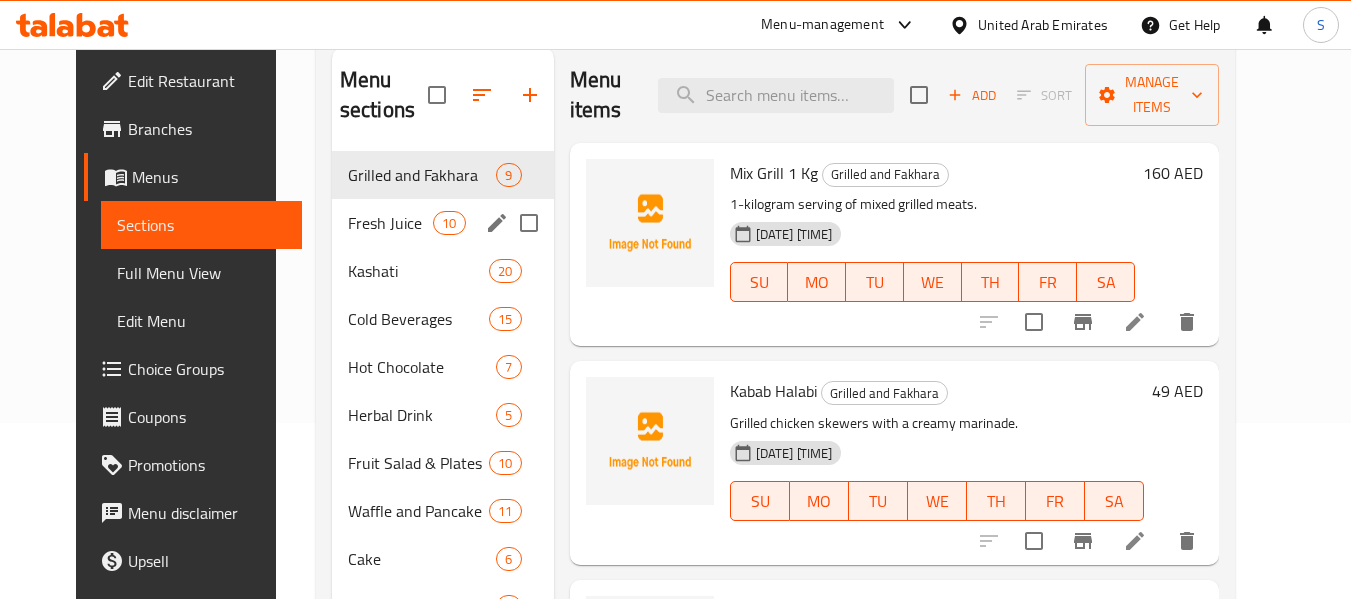 scroll, scrollTop: 80, scrollLeft: 0, axis: vertical 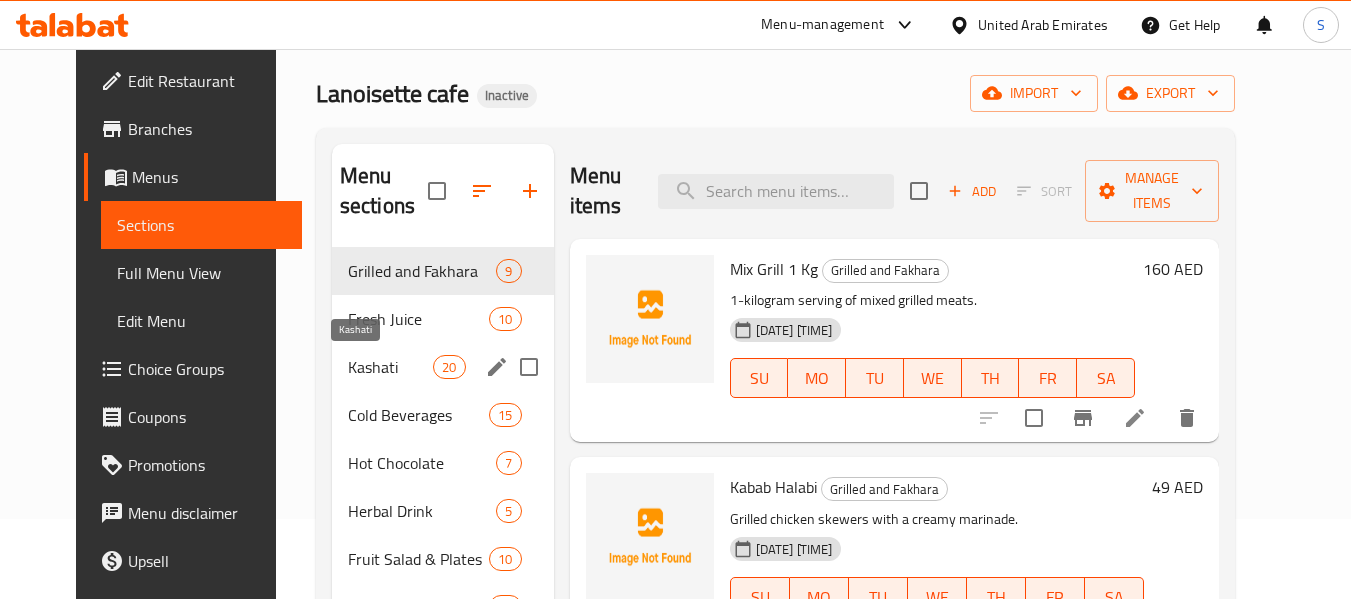 click on "Kashati" at bounding box center (390, 367) 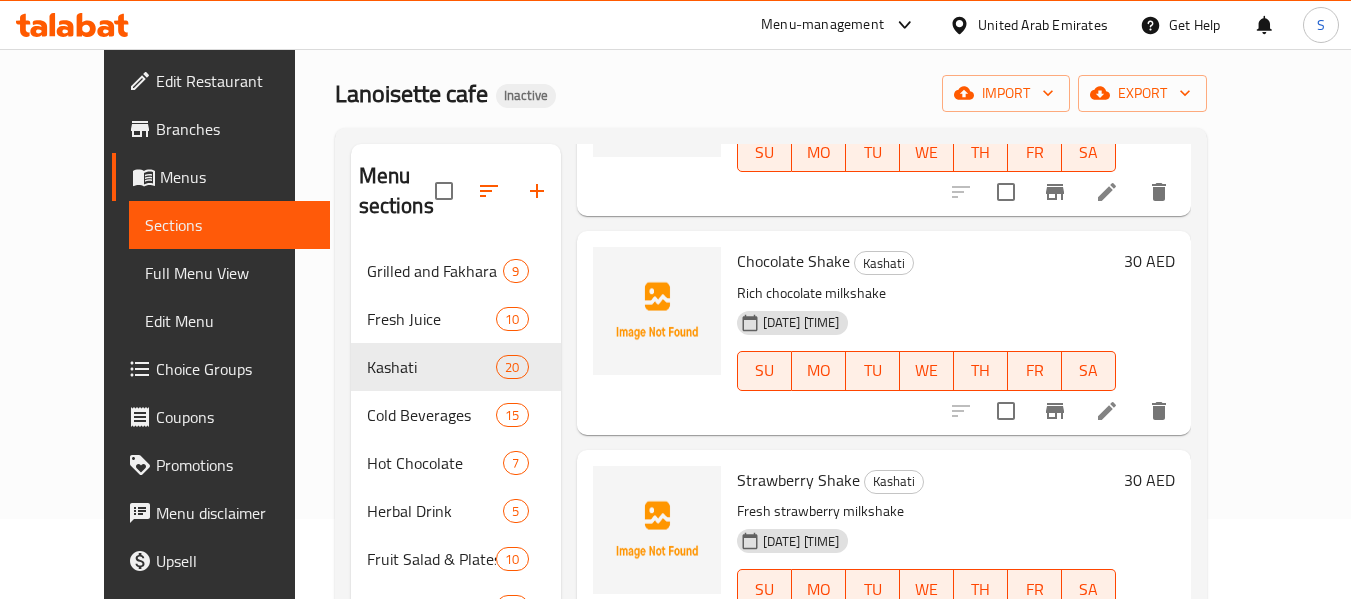 scroll, scrollTop: 1400, scrollLeft: 0, axis: vertical 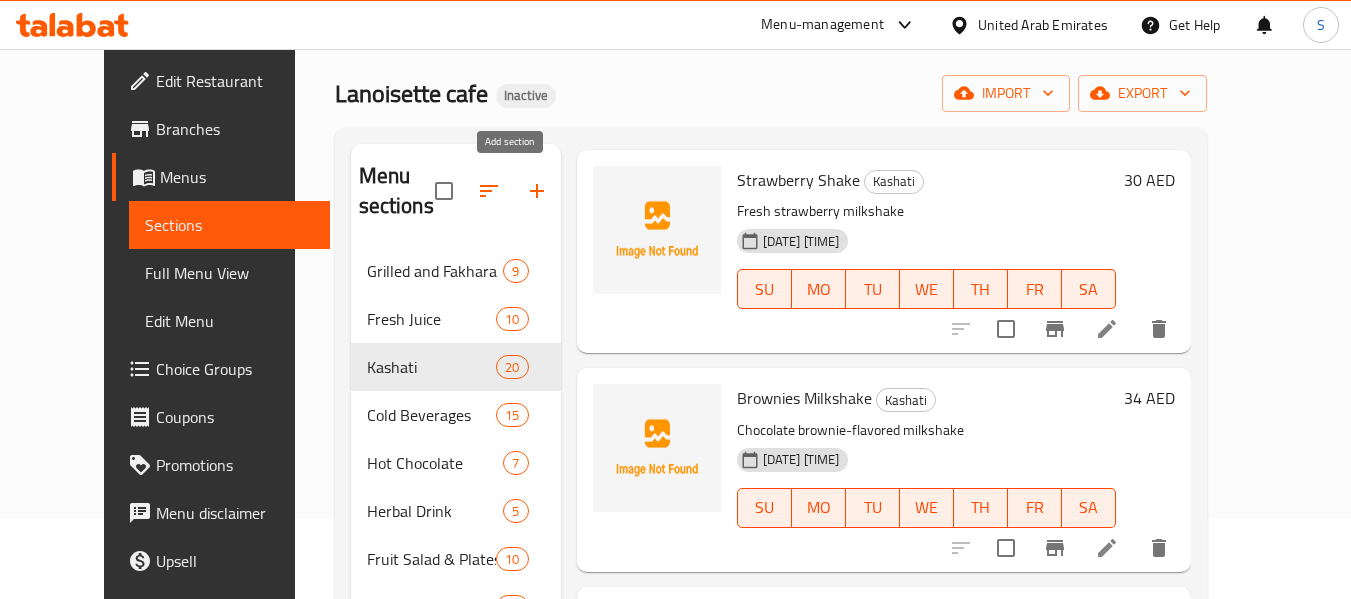 click 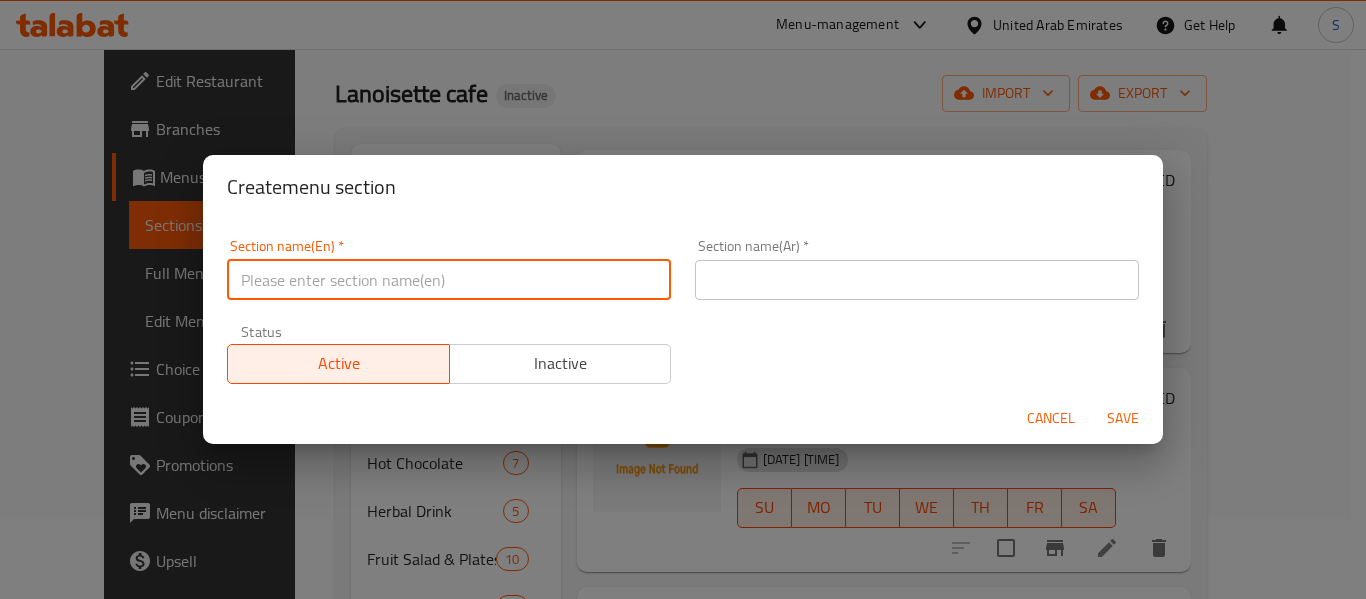 click at bounding box center (449, 280) 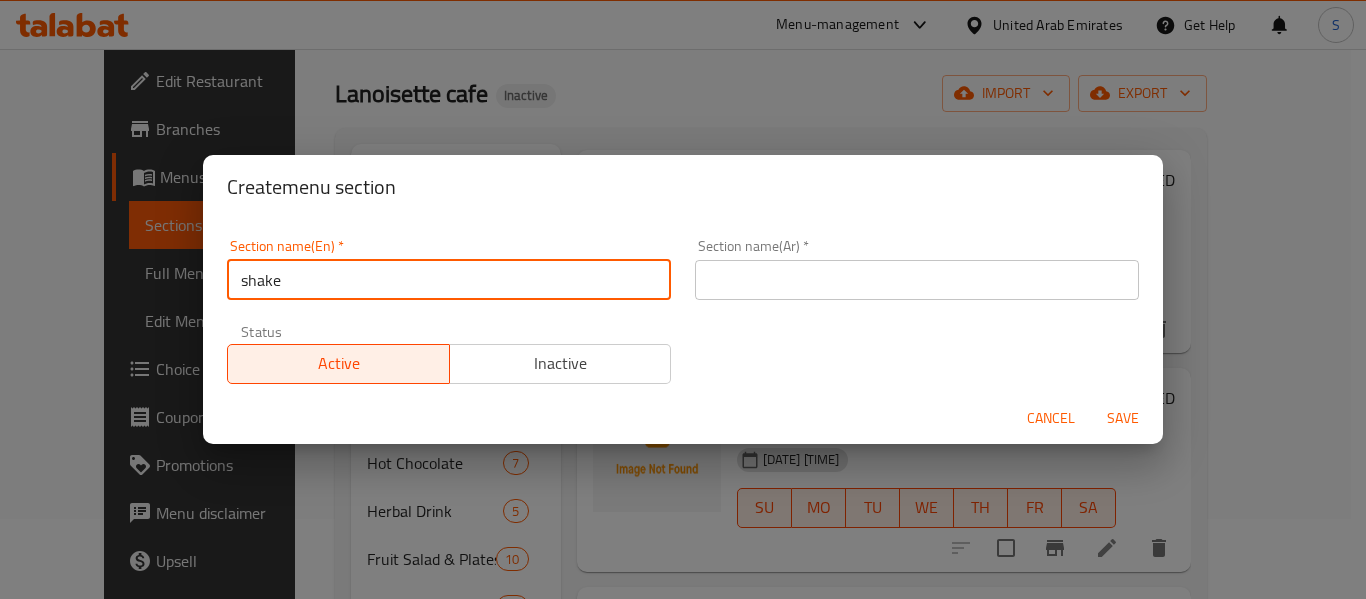 type on "shake" 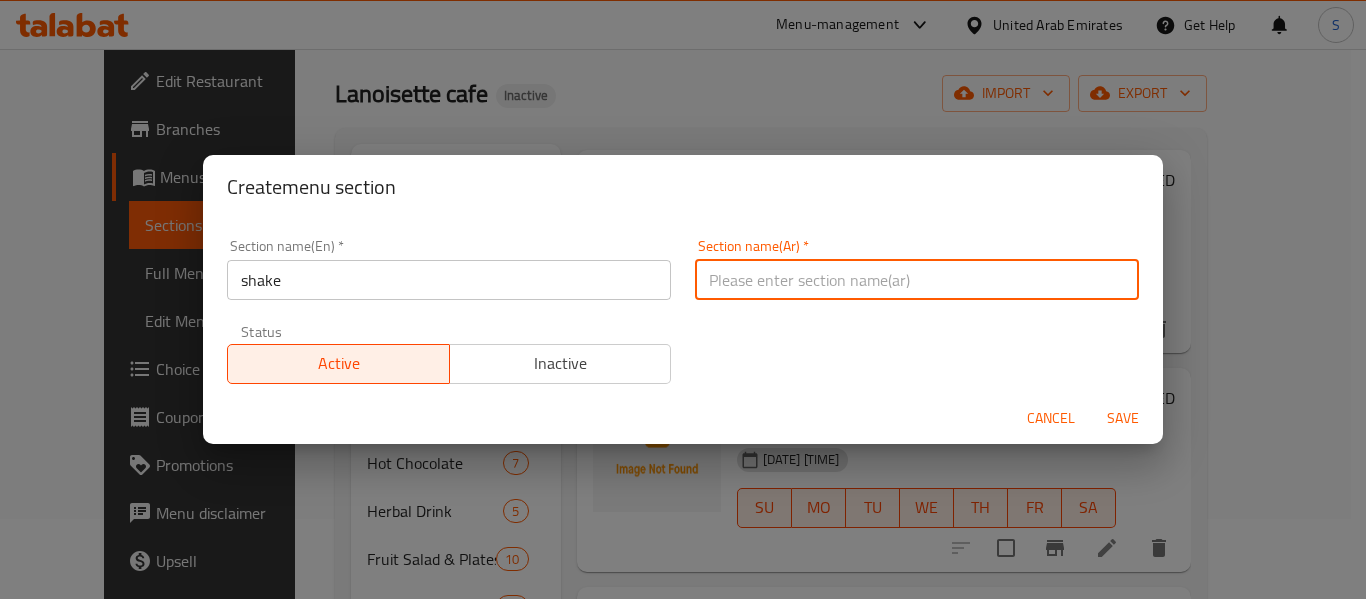 click at bounding box center (917, 280) 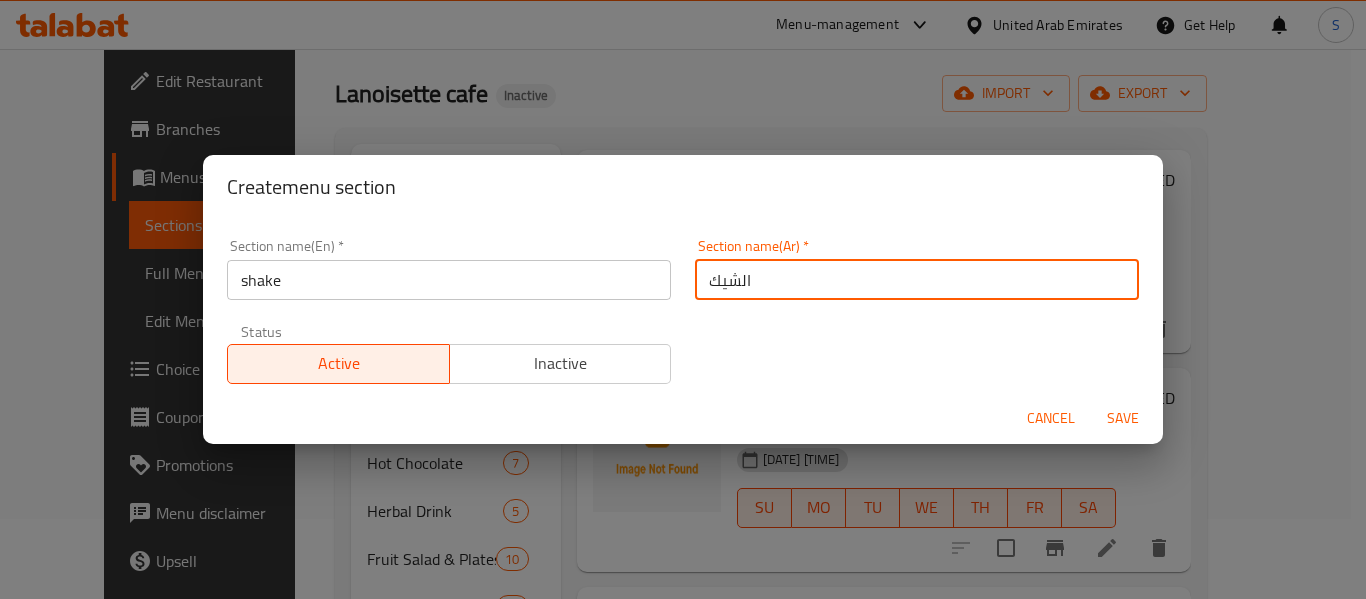 type on "الشيك" 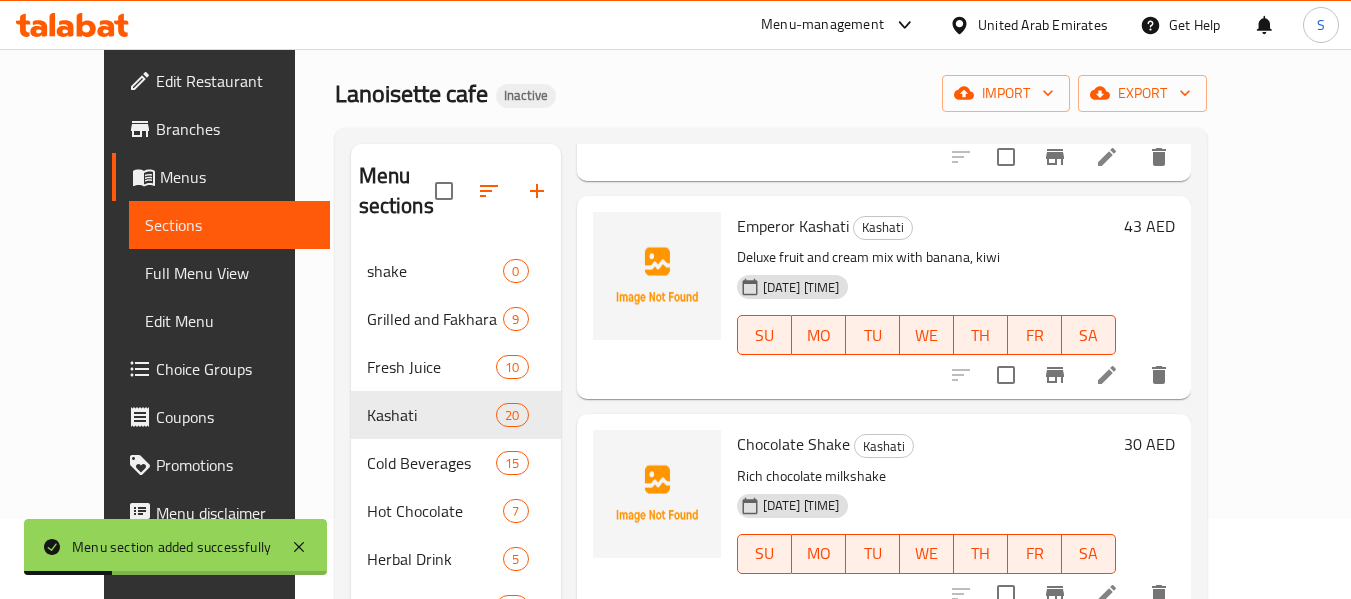 scroll, scrollTop: 1100, scrollLeft: 0, axis: vertical 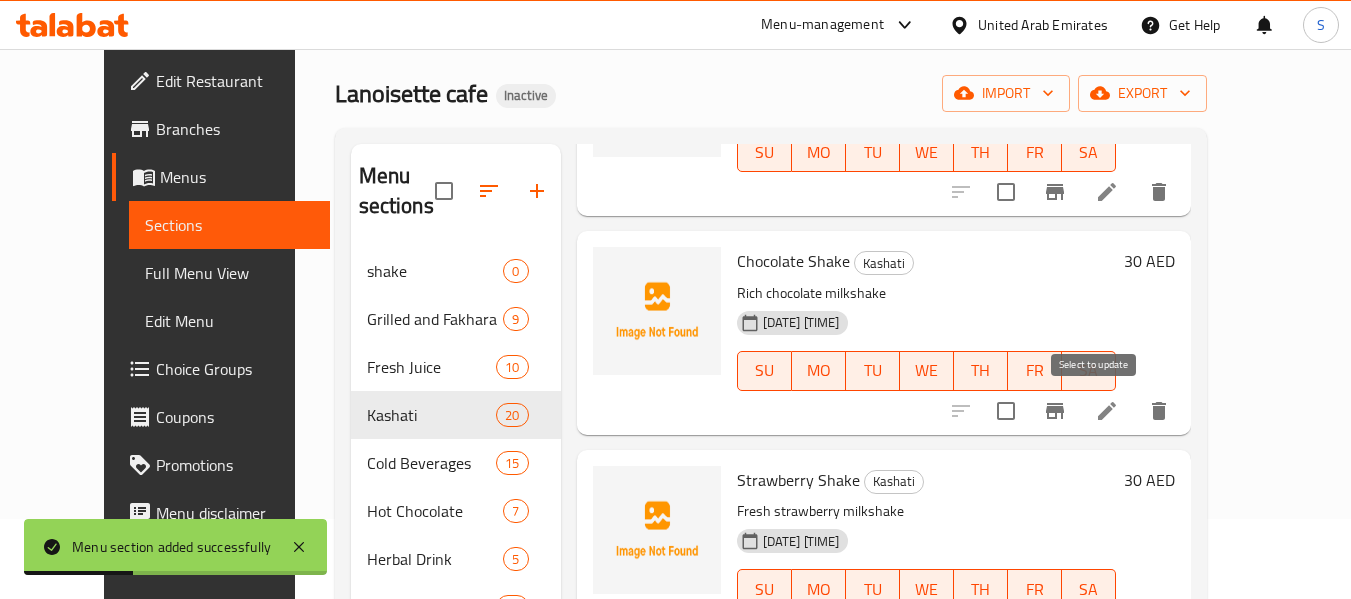 click at bounding box center (1006, 411) 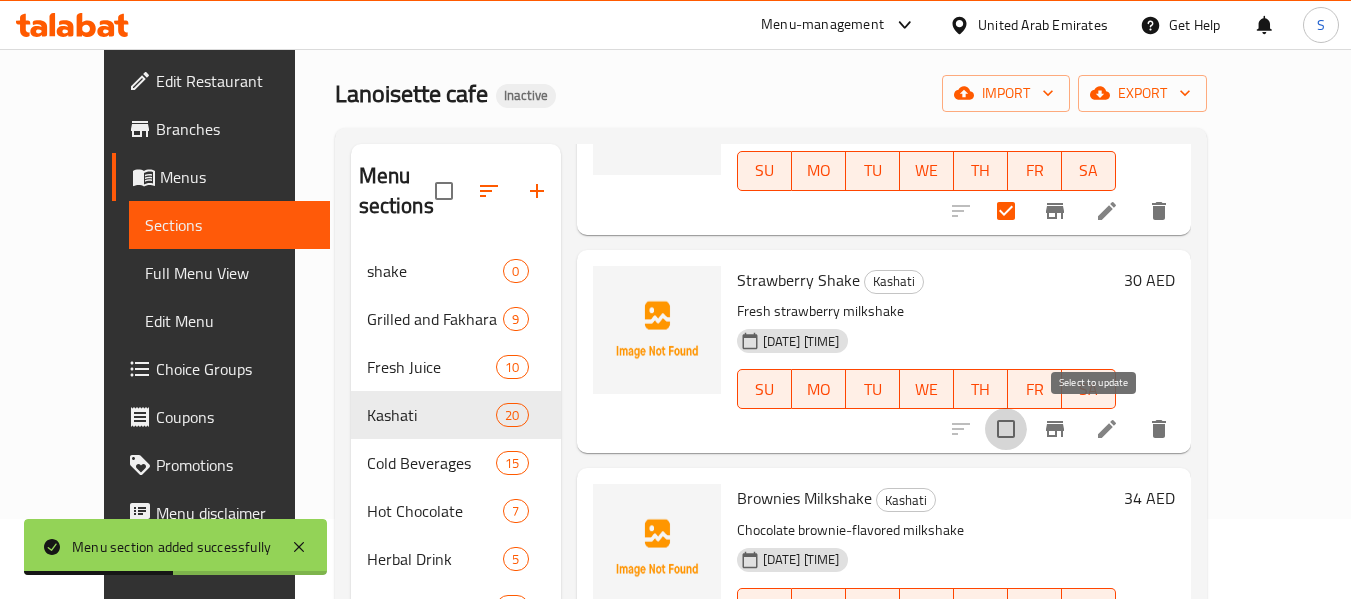 click at bounding box center [1006, 429] 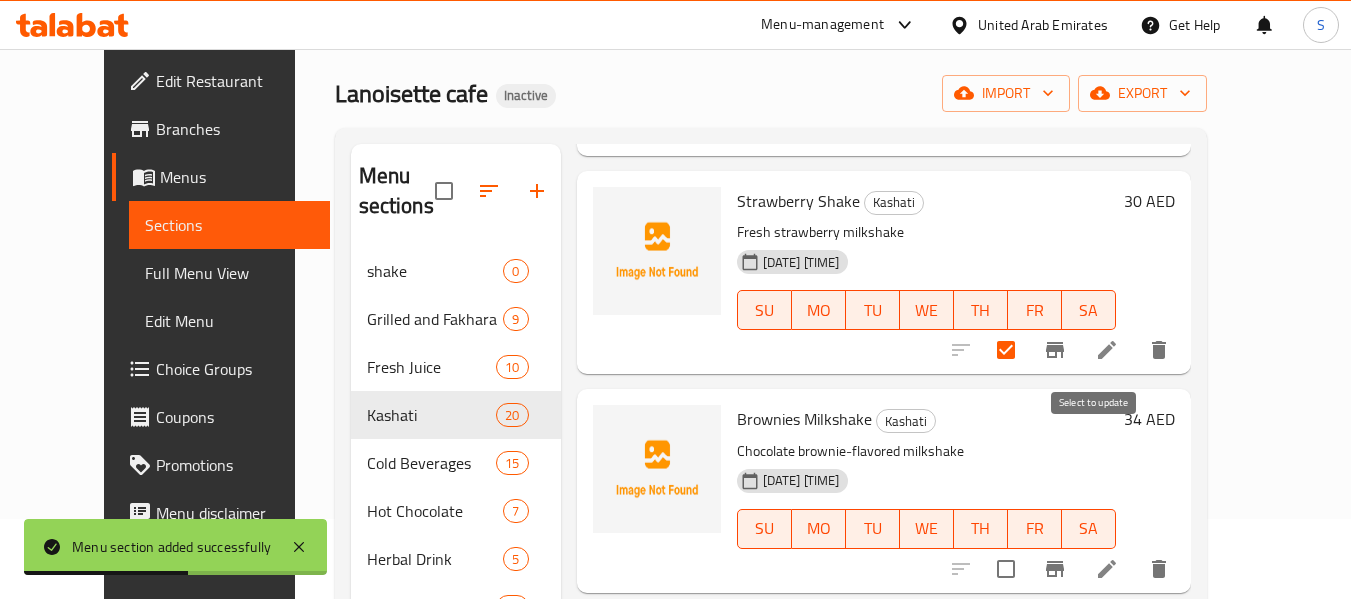scroll, scrollTop: 1500, scrollLeft: 0, axis: vertical 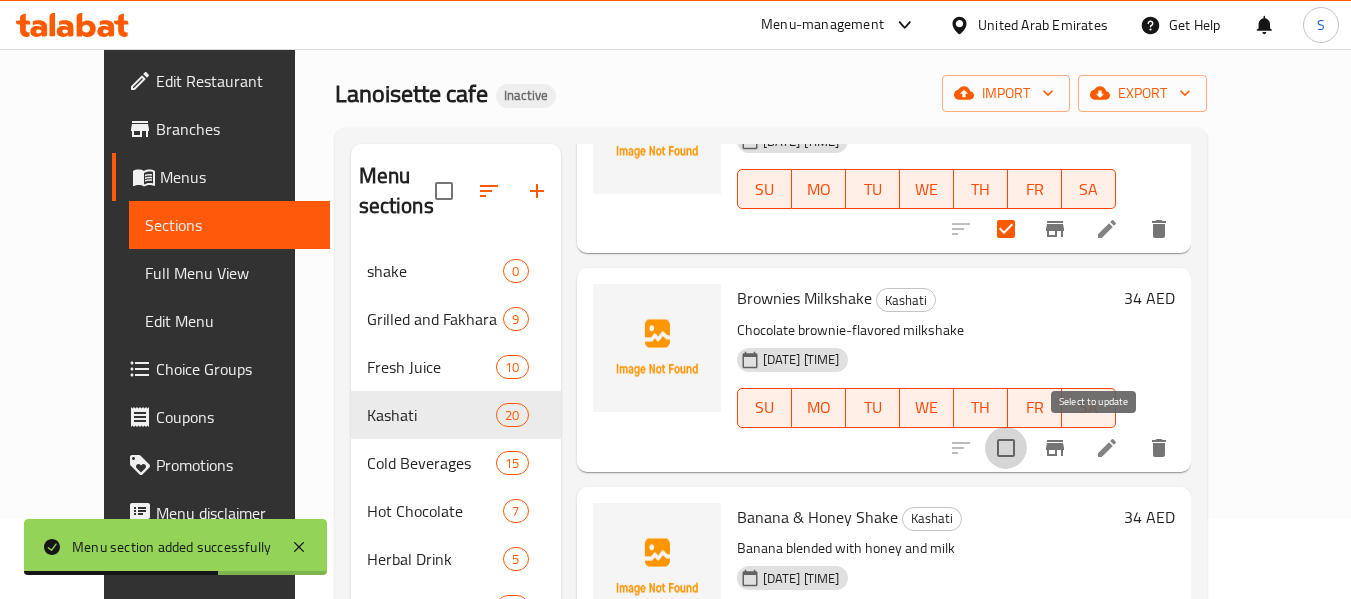 click at bounding box center (1006, 448) 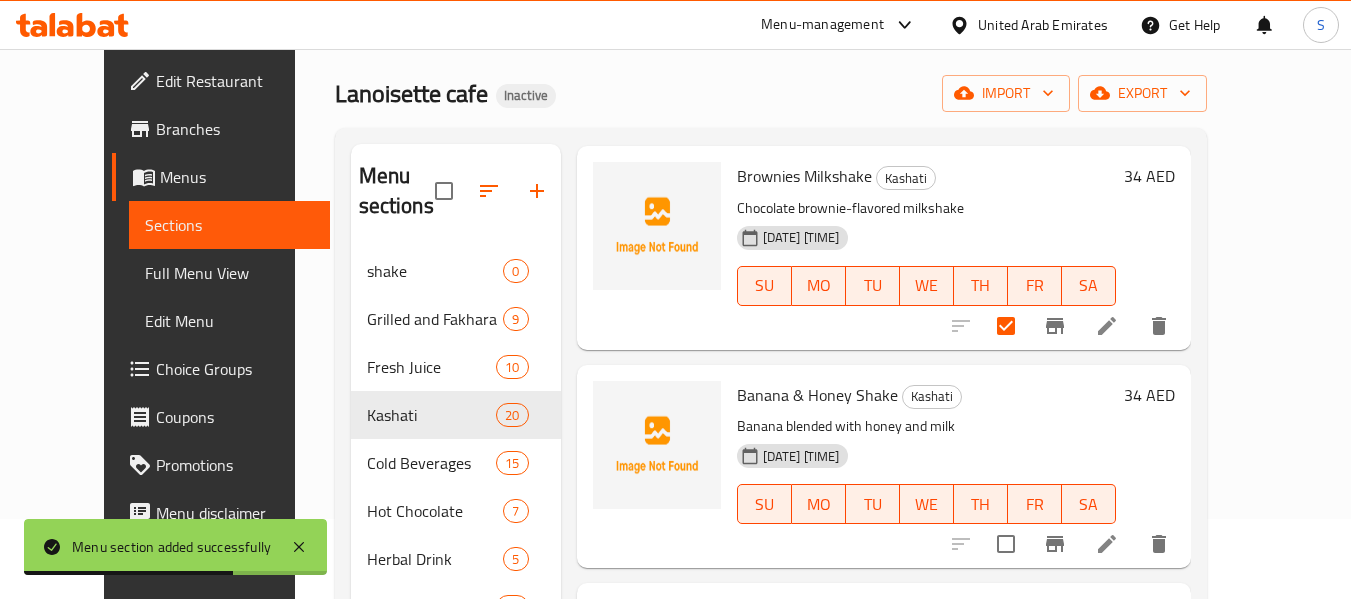 scroll, scrollTop: 1800, scrollLeft: 0, axis: vertical 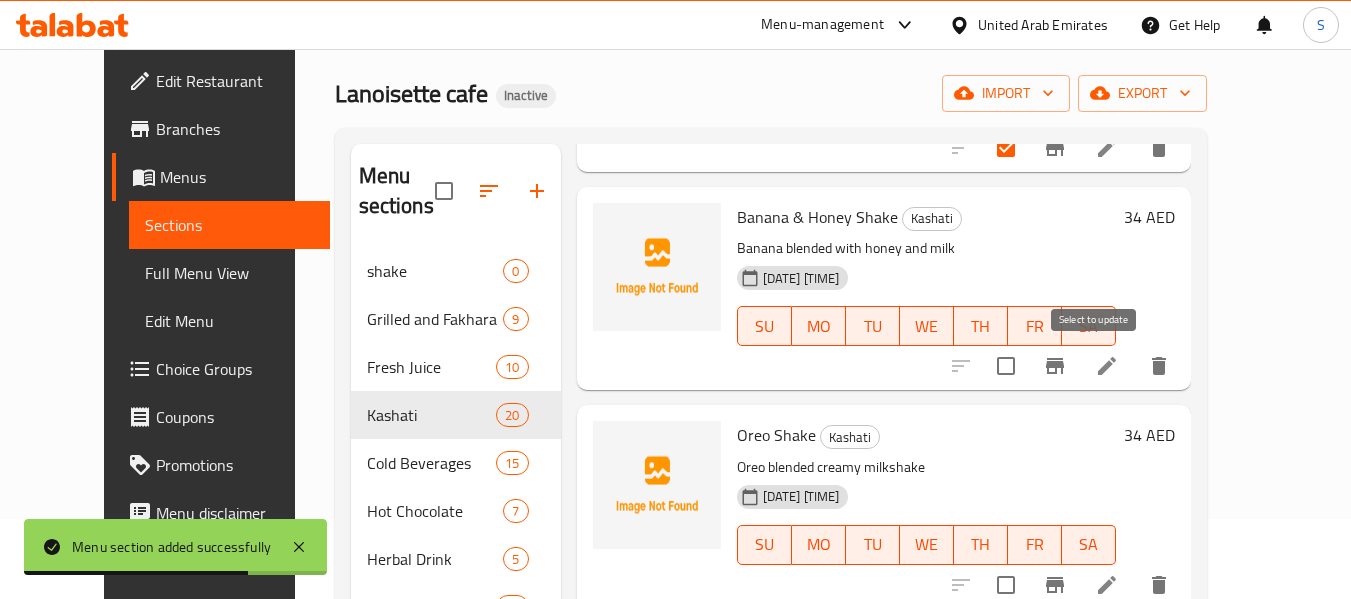 click at bounding box center (1006, 366) 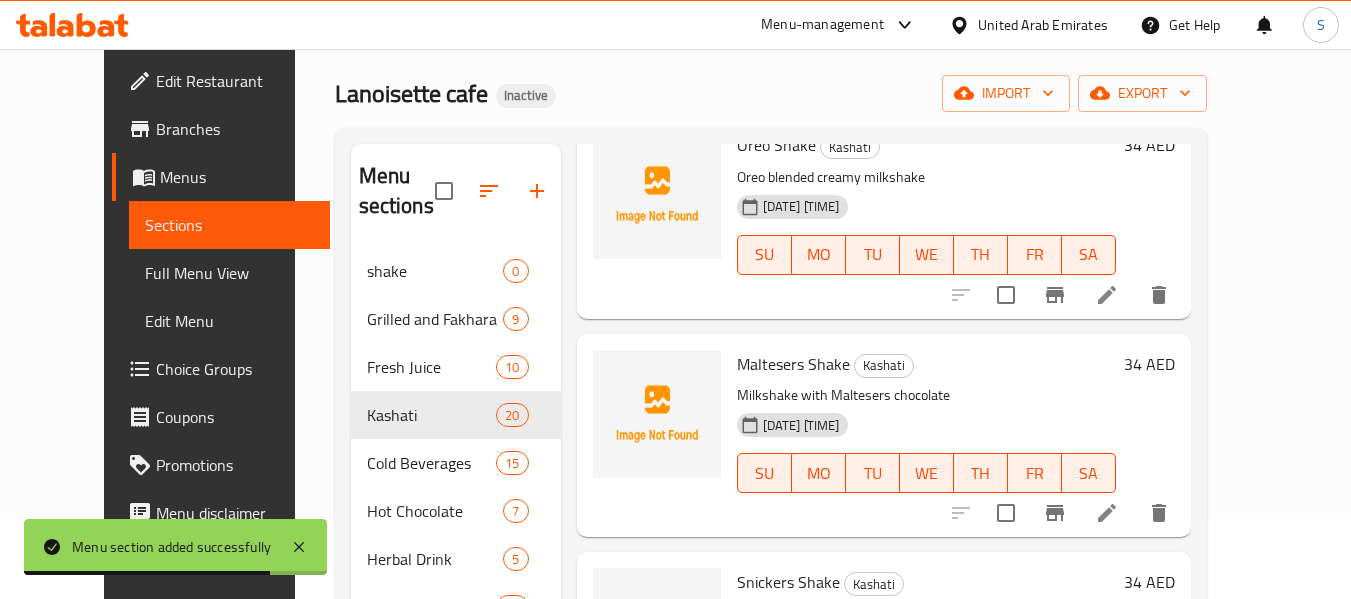 scroll, scrollTop: 2100, scrollLeft: 0, axis: vertical 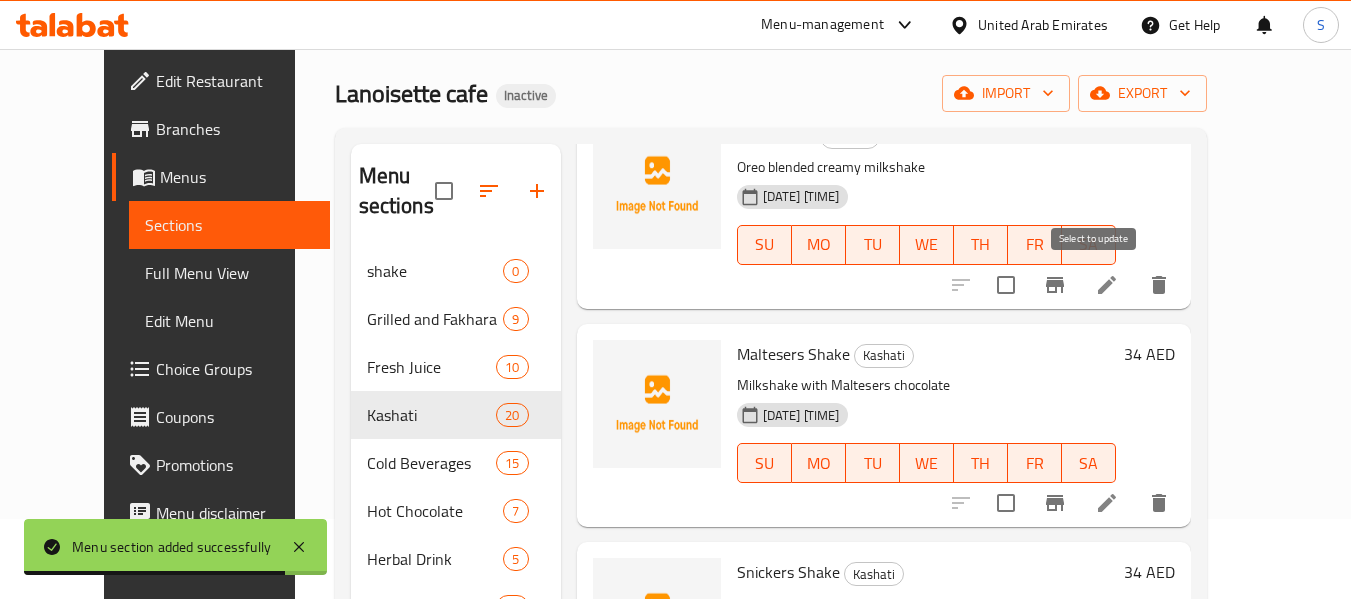 click at bounding box center (1006, 285) 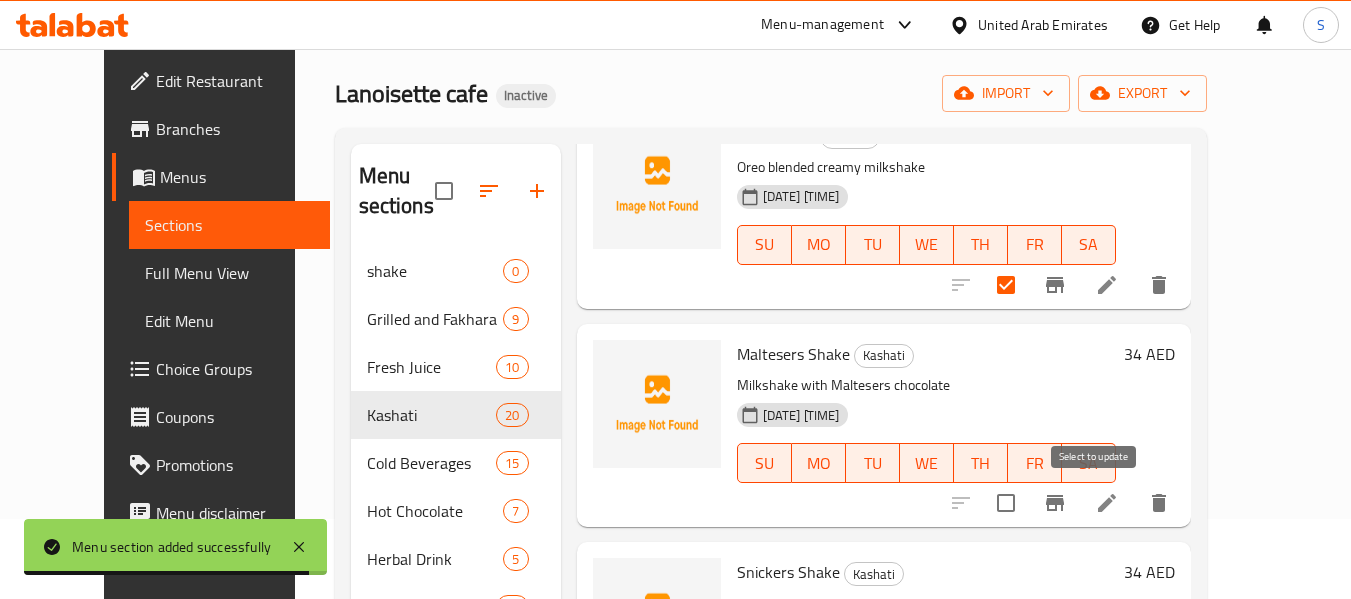 click at bounding box center [1006, 503] 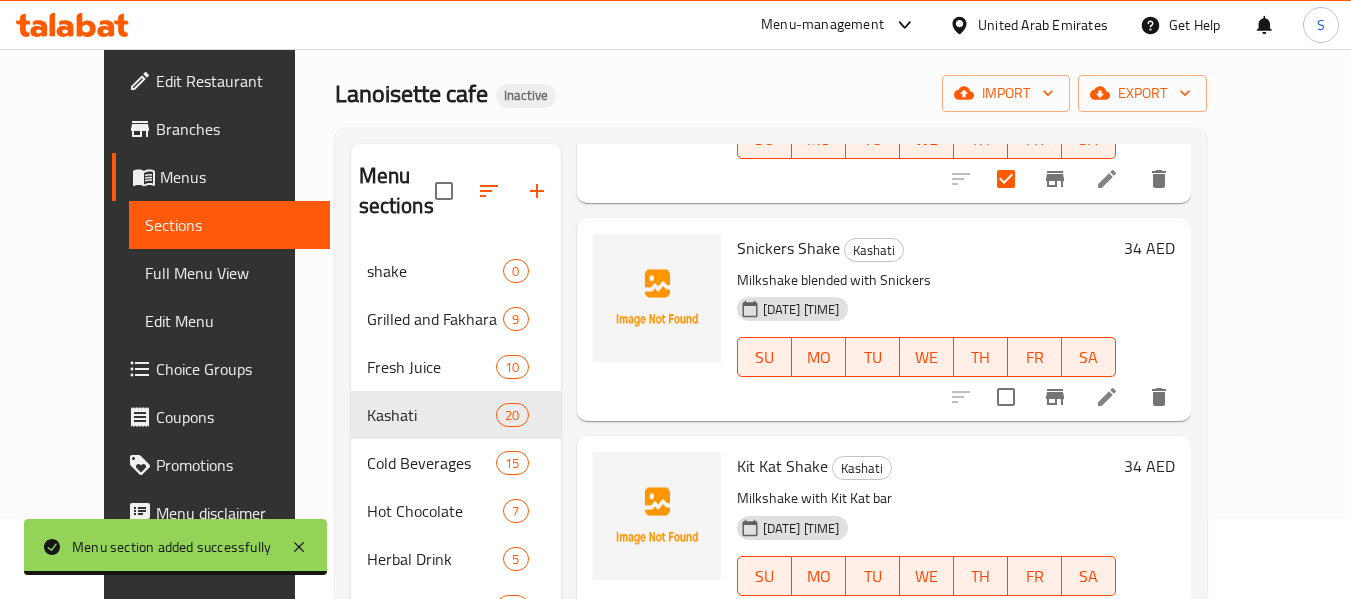 scroll, scrollTop: 2500, scrollLeft: 0, axis: vertical 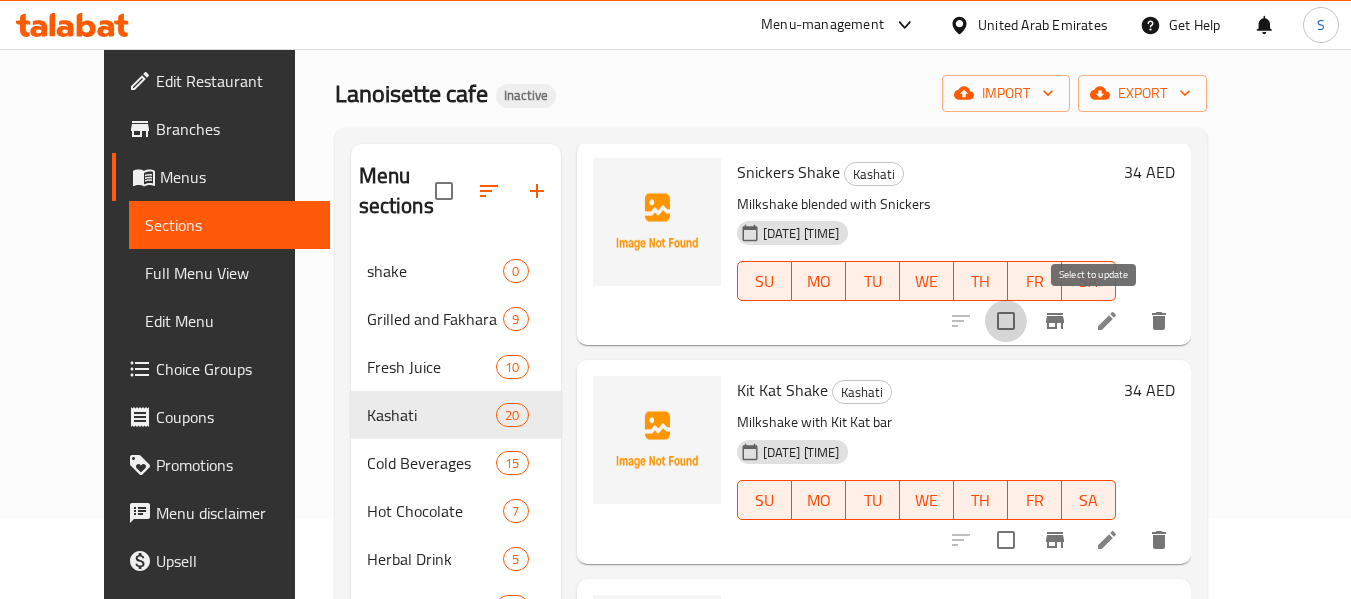 click at bounding box center (1006, 321) 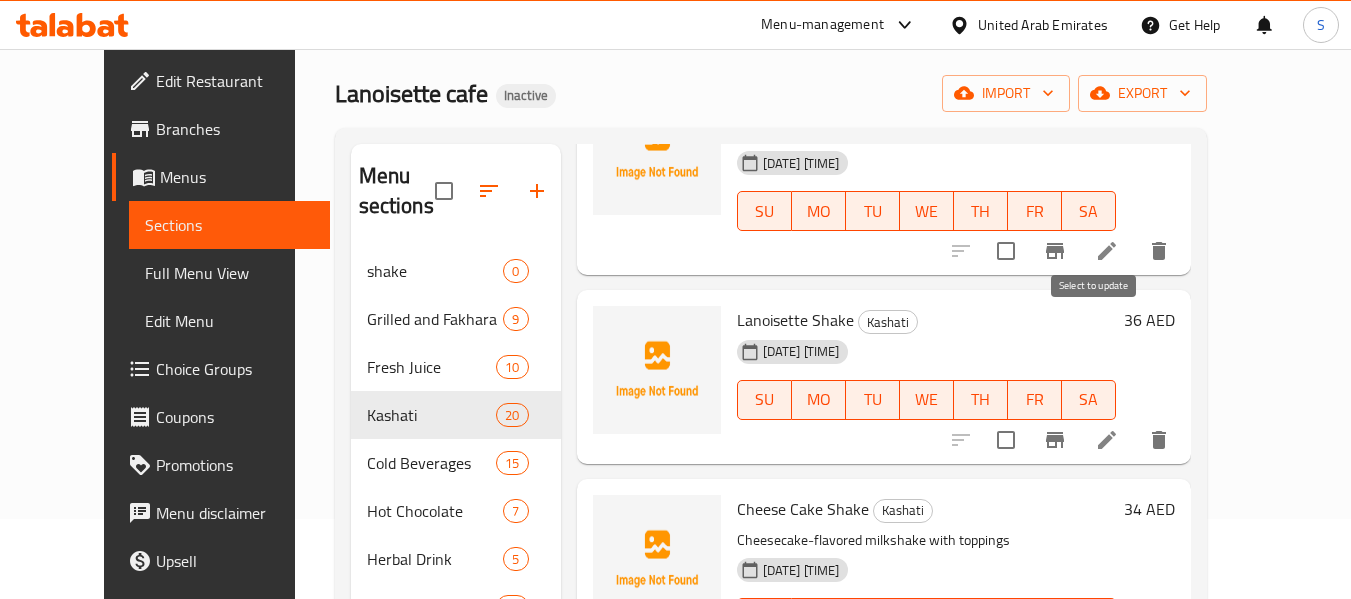 scroll, scrollTop: 2800, scrollLeft: 0, axis: vertical 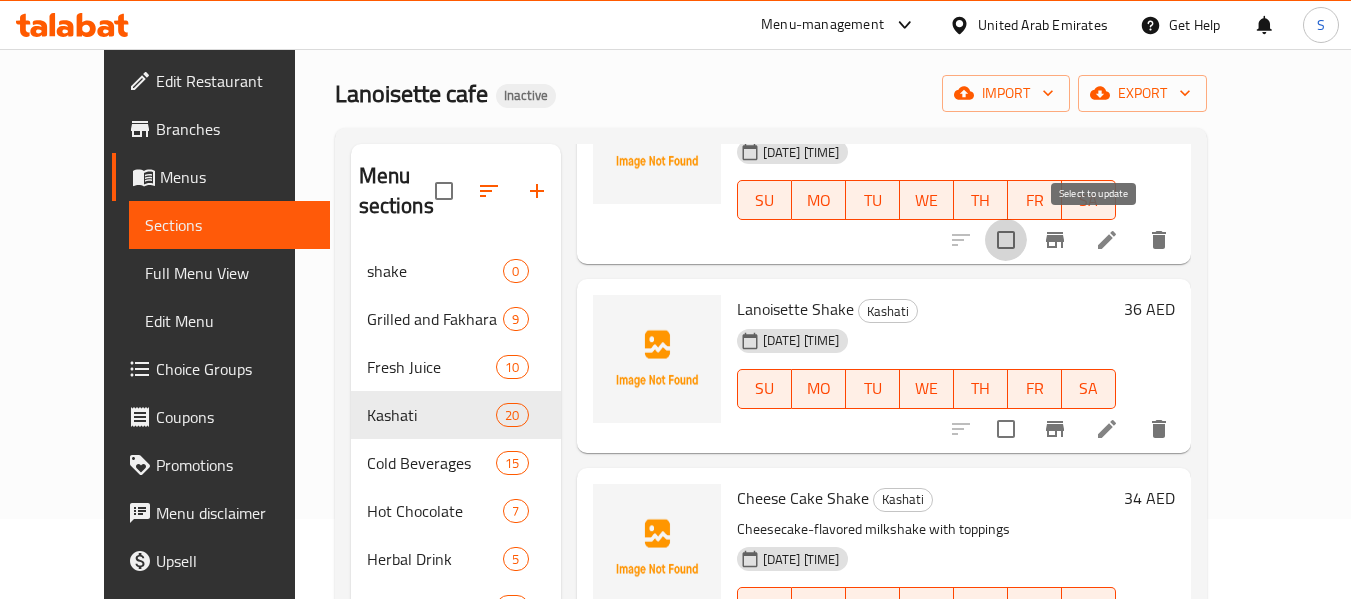click at bounding box center [1006, 240] 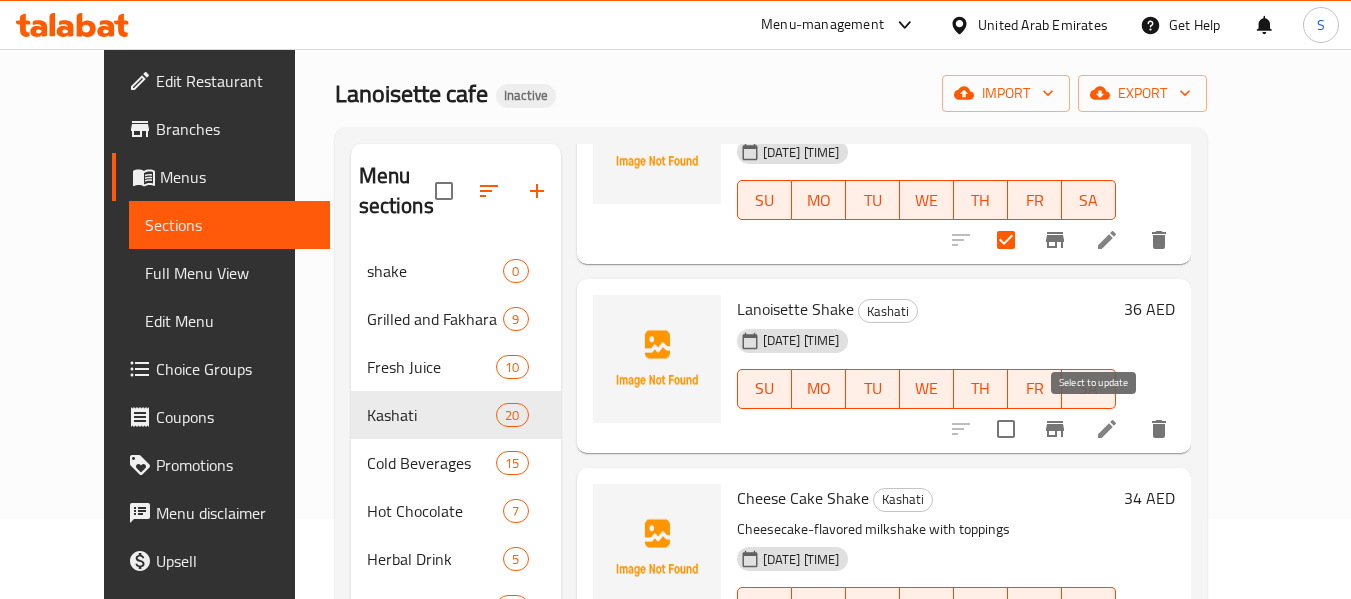 click at bounding box center (1006, 429) 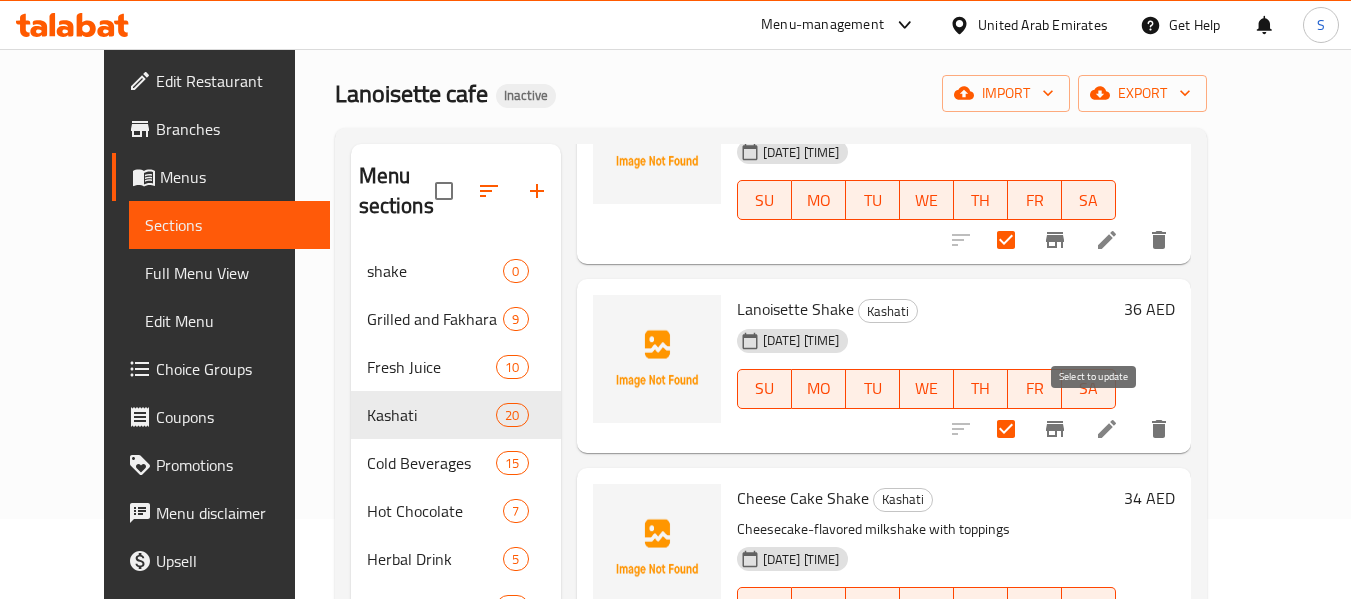 scroll, scrollTop: 3100, scrollLeft: 0, axis: vertical 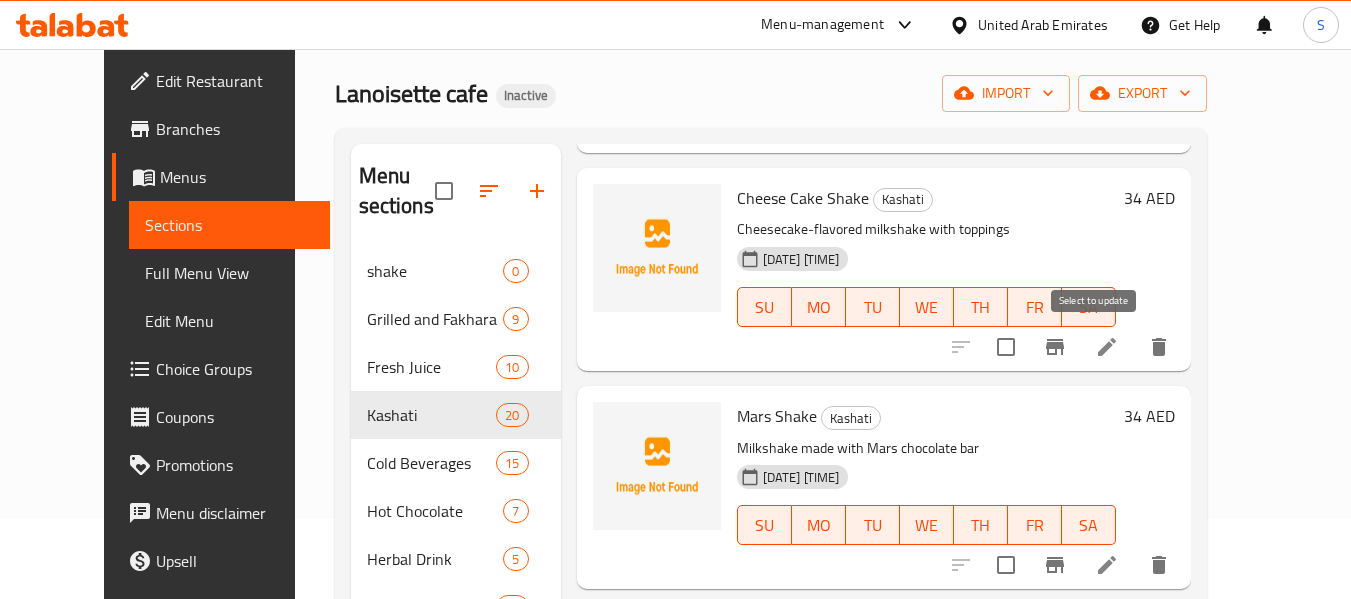 click at bounding box center (1006, 347) 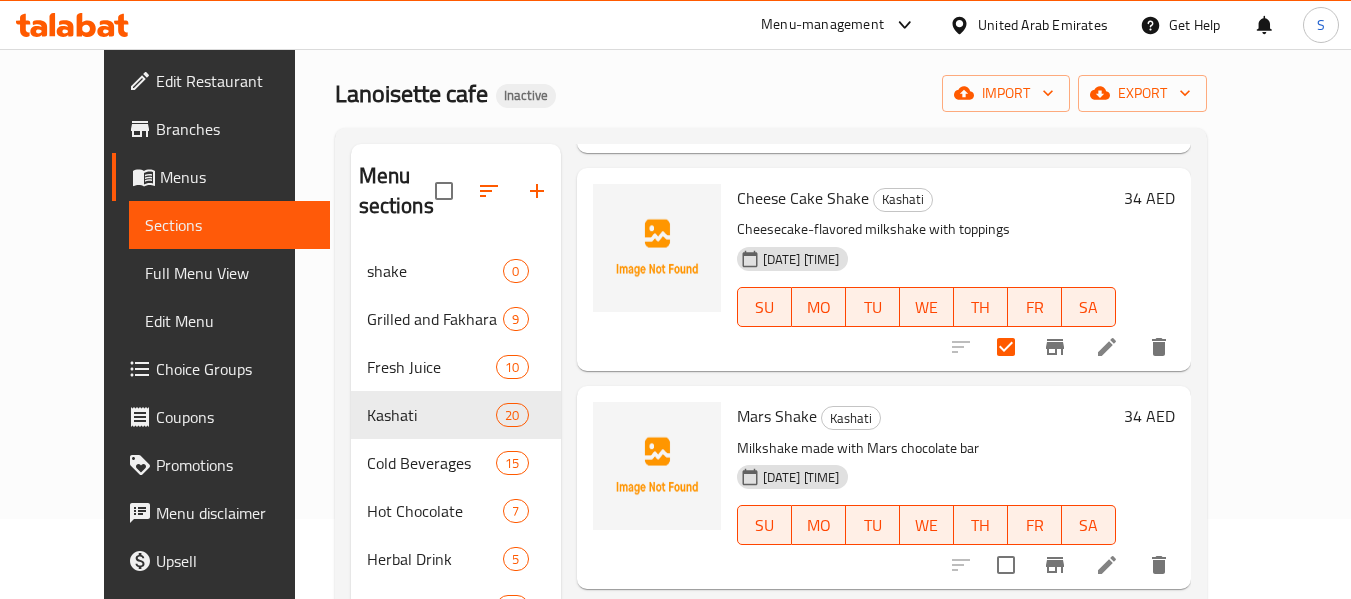 scroll, scrollTop: 3400, scrollLeft: 0, axis: vertical 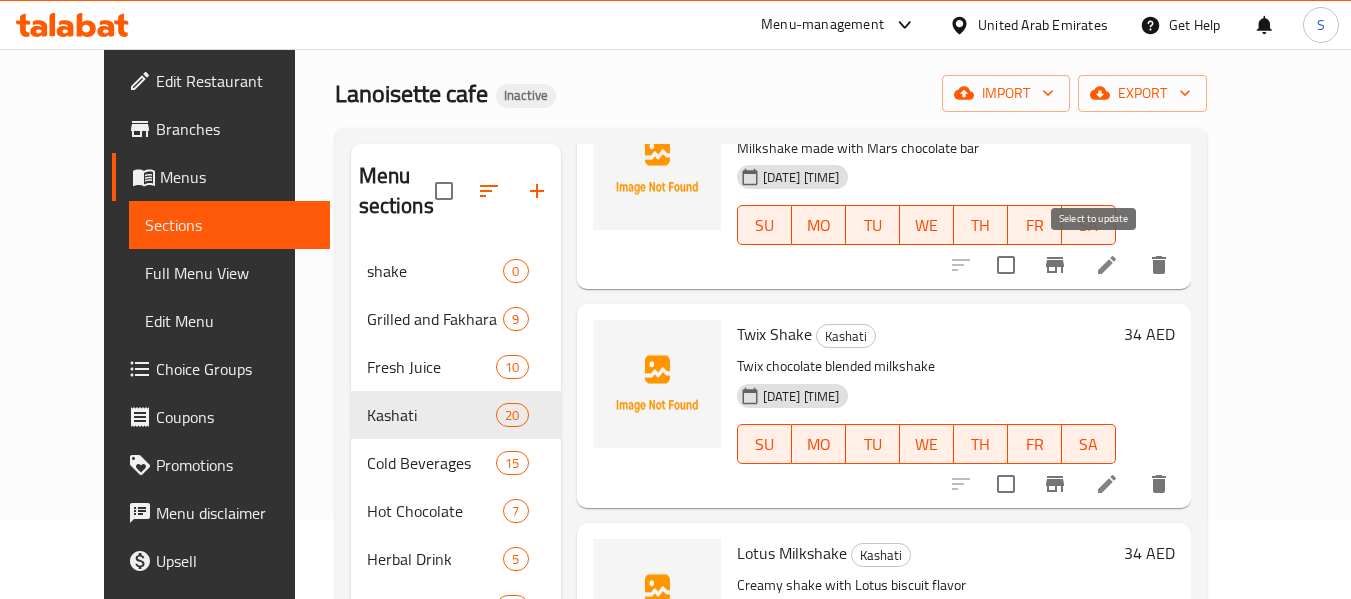 click at bounding box center [1006, 265] 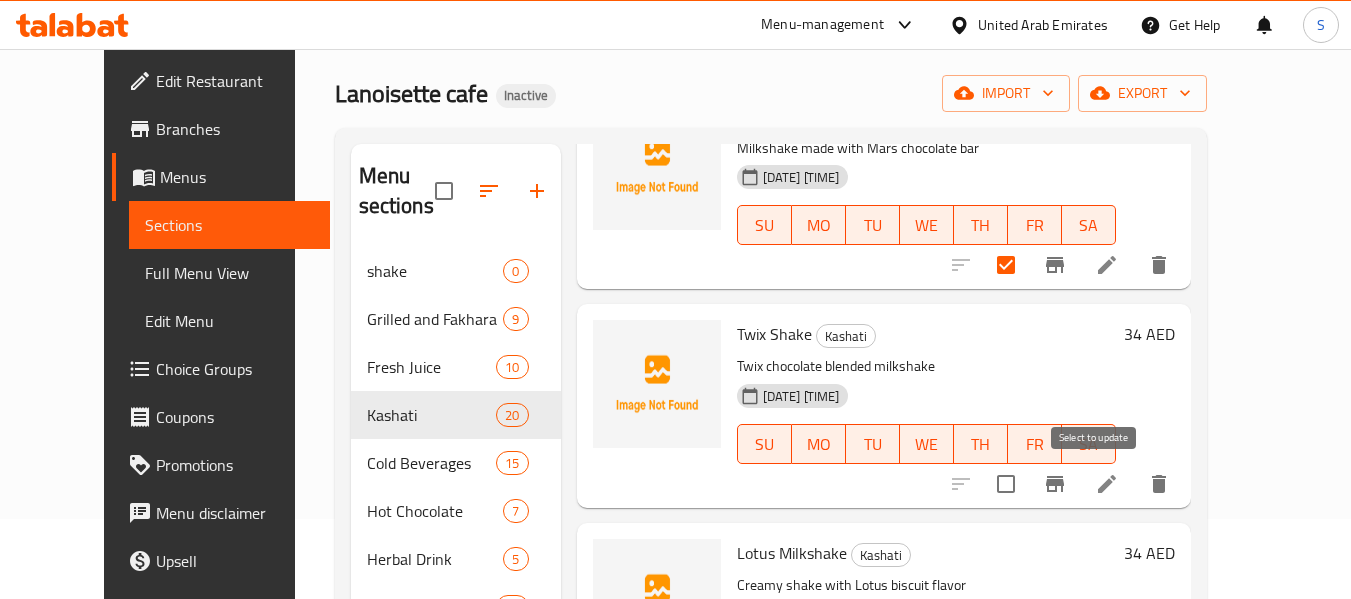 click at bounding box center (1006, 484) 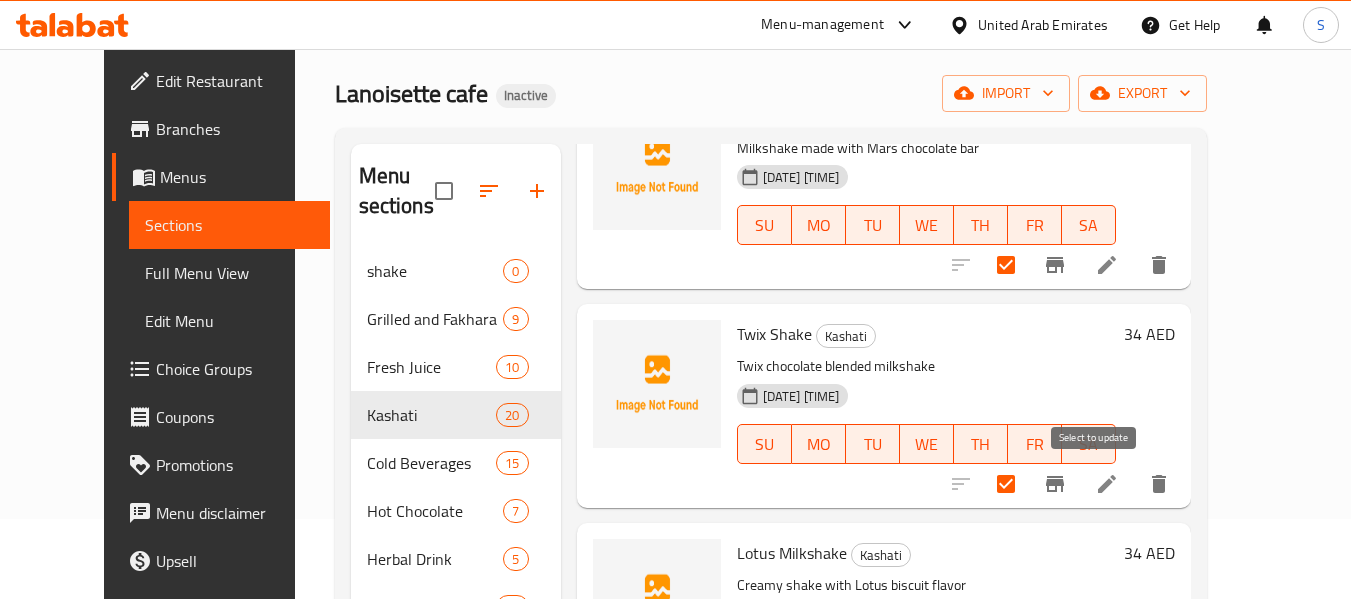 scroll, scrollTop: 3600, scrollLeft: 0, axis: vertical 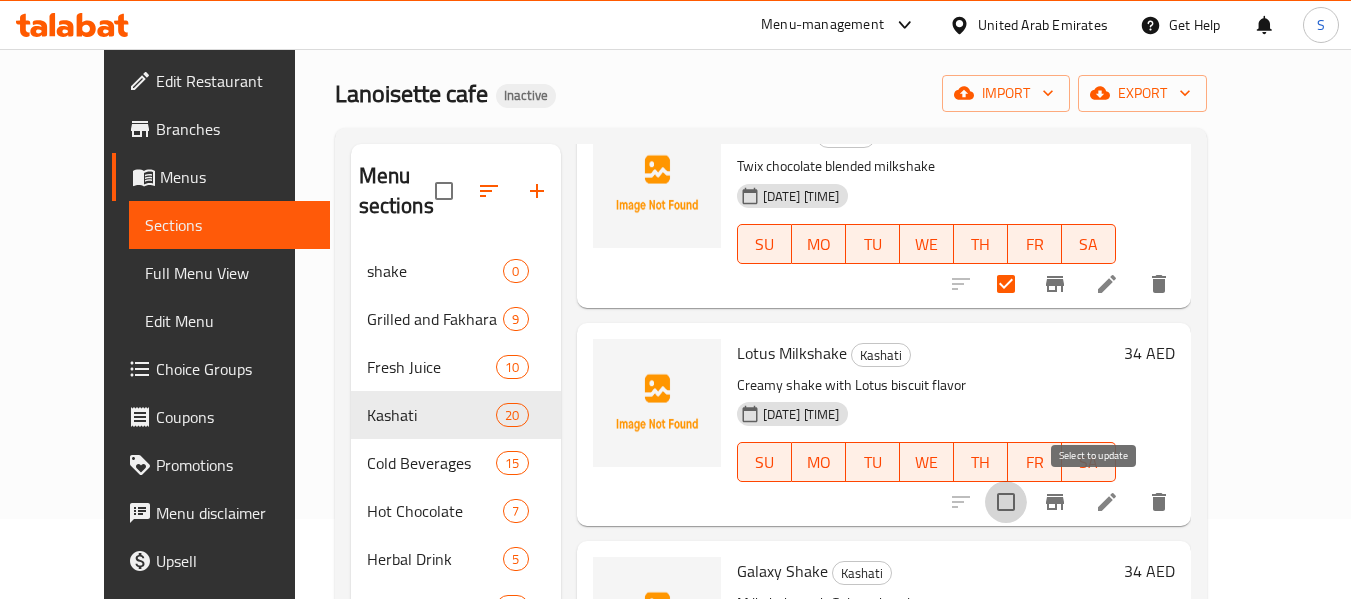 click at bounding box center (1006, 502) 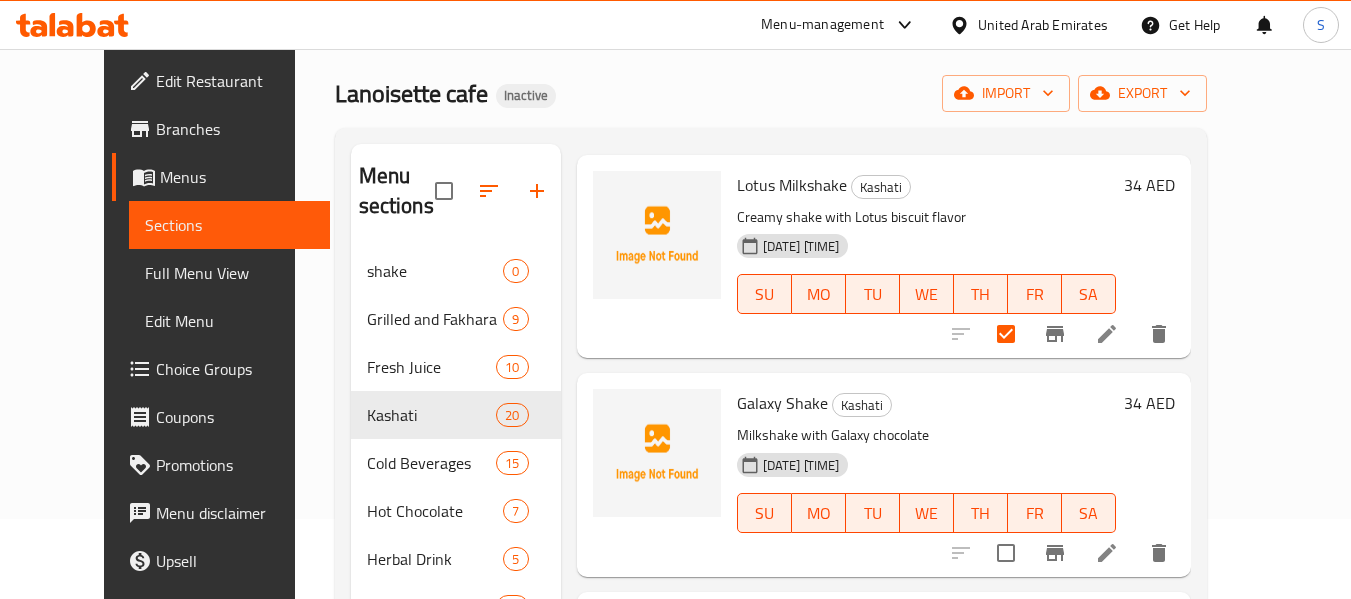 scroll, scrollTop: 3780, scrollLeft: 0, axis: vertical 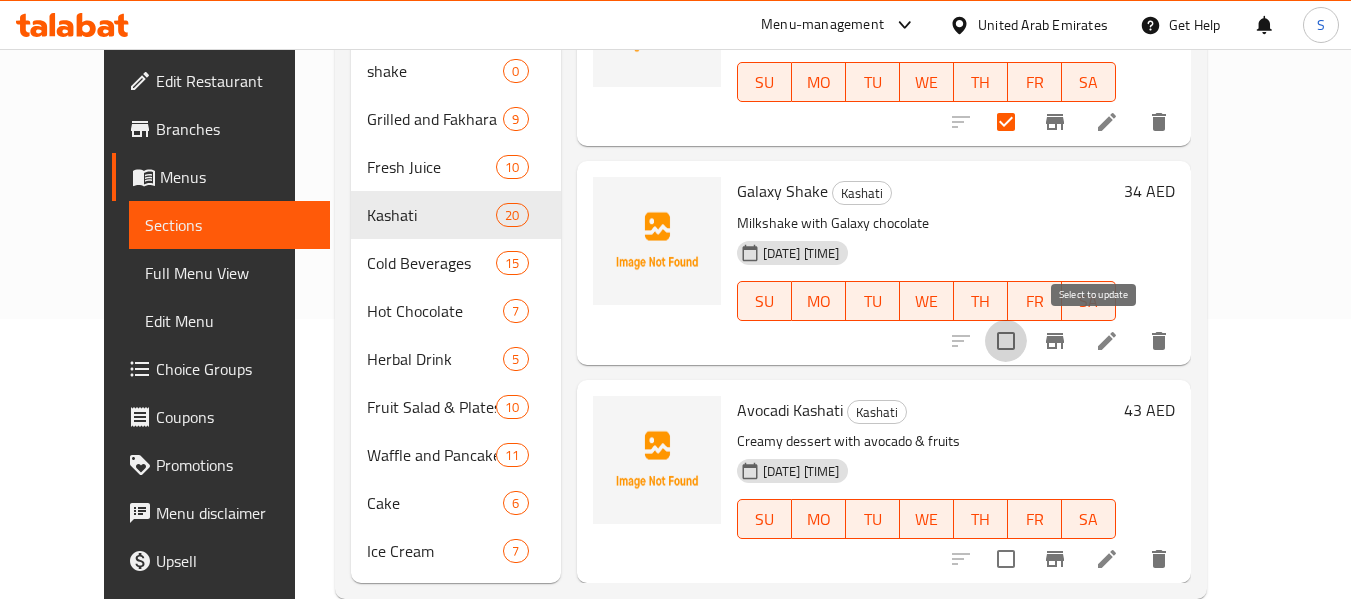 click at bounding box center (1006, 341) 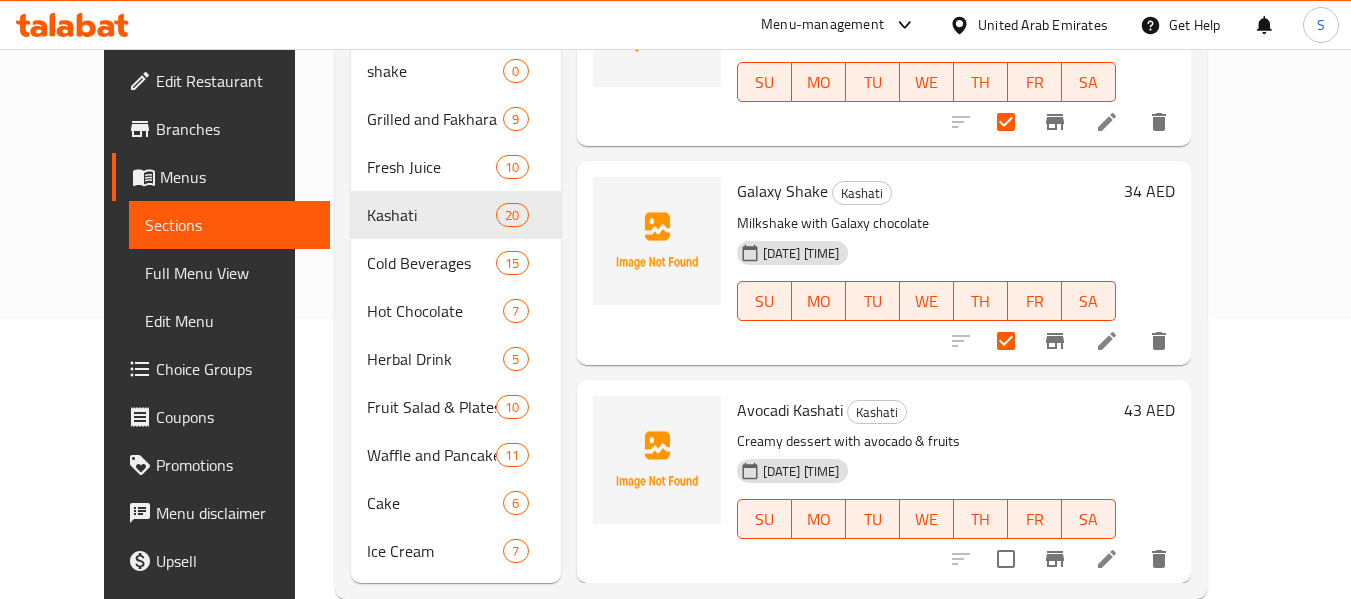 scroll, scrollTop: 320, scrollLeft: 0, axis: vertical 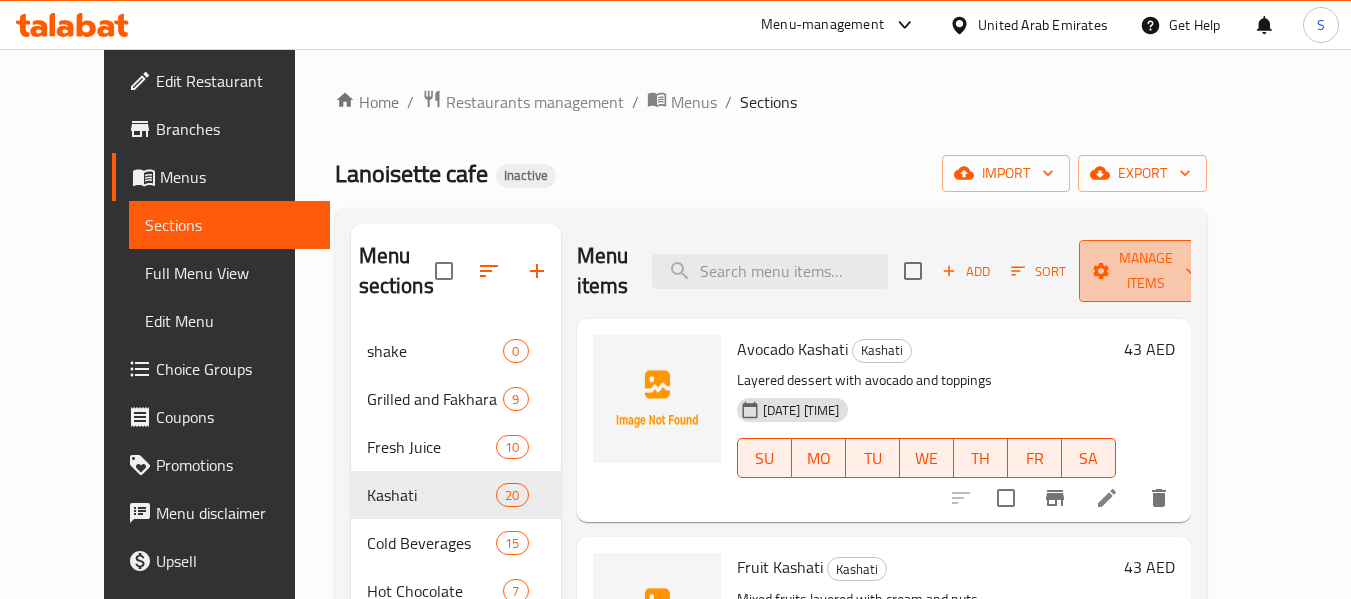 click on "Manage items" at bounding box center (1146, 271) 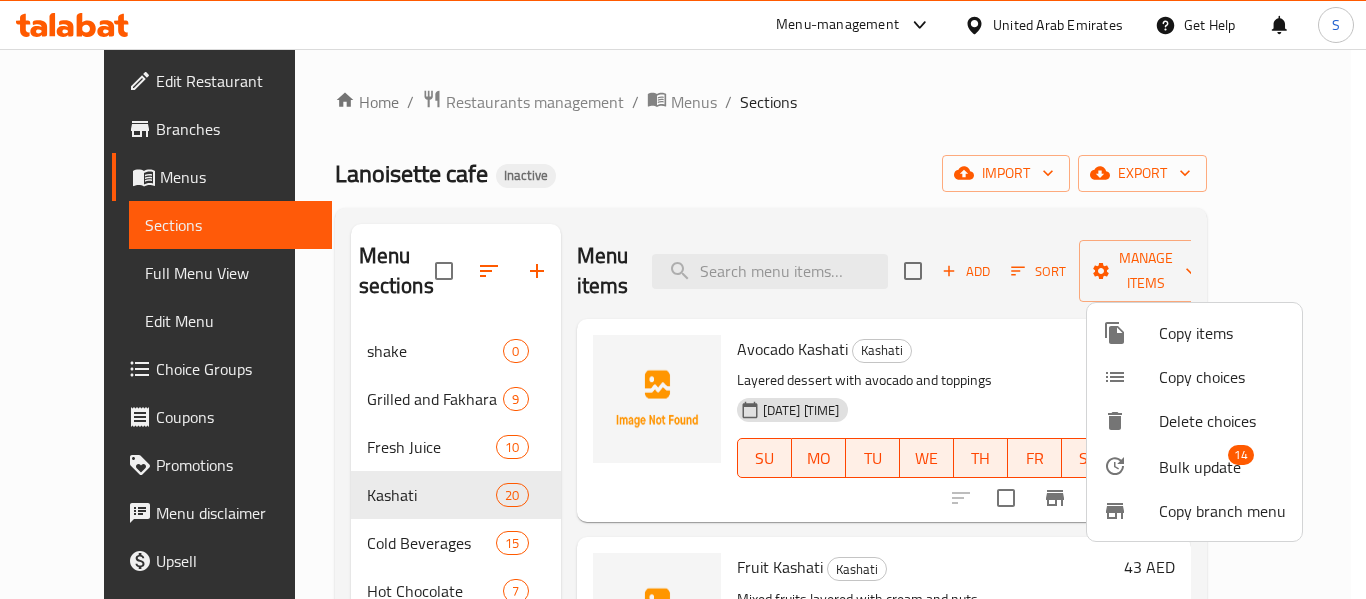 click on "14" at bounding box center (1241, 455) 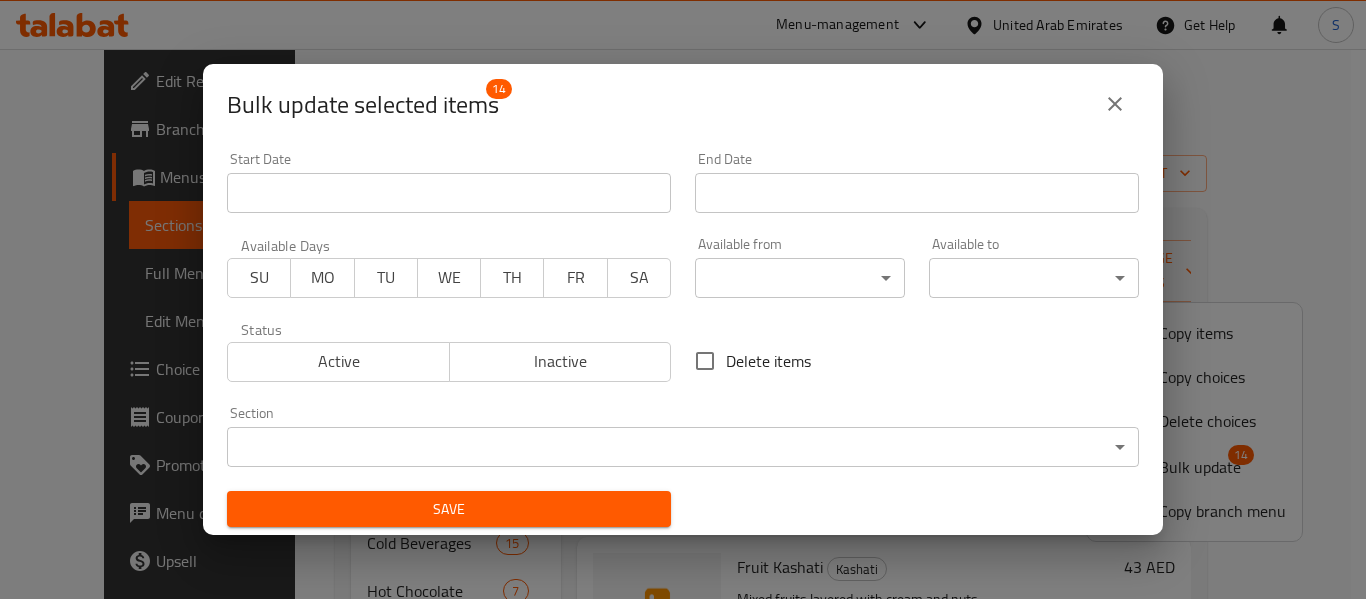 click on "Menu-management United Arab Emirates Get Help S Edit Restaurant Branches Menus Sections Full Menu View Edit Menu Choice Groups Coupons Promotions Menu disclaimer Upsell Coverage Report Grocery Checklist Version: 1.0.0 Get support on: Support.OpsPlatform Home / Restaurants management / Menus / Sections Lanoisette cafe Inactive import export Menu sections shake 0 Grilled and Fakhara 9 Fresh Juice 10 Kashati 20 Cold Beverages 15 Hot Chocolate 7 Herbal Drink 5 Fruit Salad & Plates 10 Waffle and Pancake 11 Cake 6 Ice Cream 7 Menu items Add Sort Manage items Avocado Kashati Kashati Layered dessert with avocado and toppings [DATE] [TIME] SU MO TU WE TH FR SA 43 AED Fruit Kashati Kashati Mixed fruits layered with cream and nuts [DATE] [TIME] SU MO TU WE TH FR SA 43 AED Strawberry Banana Milk Kashati Kashati Layers of banana, strawberry, milk & cream [DATE] [TIME] SU MO TU WE TH FR SA 43 AED Chocolate Kashati Kashati [DATE] [TIME] SU MO TU WE" at bounding box center [683, 324] 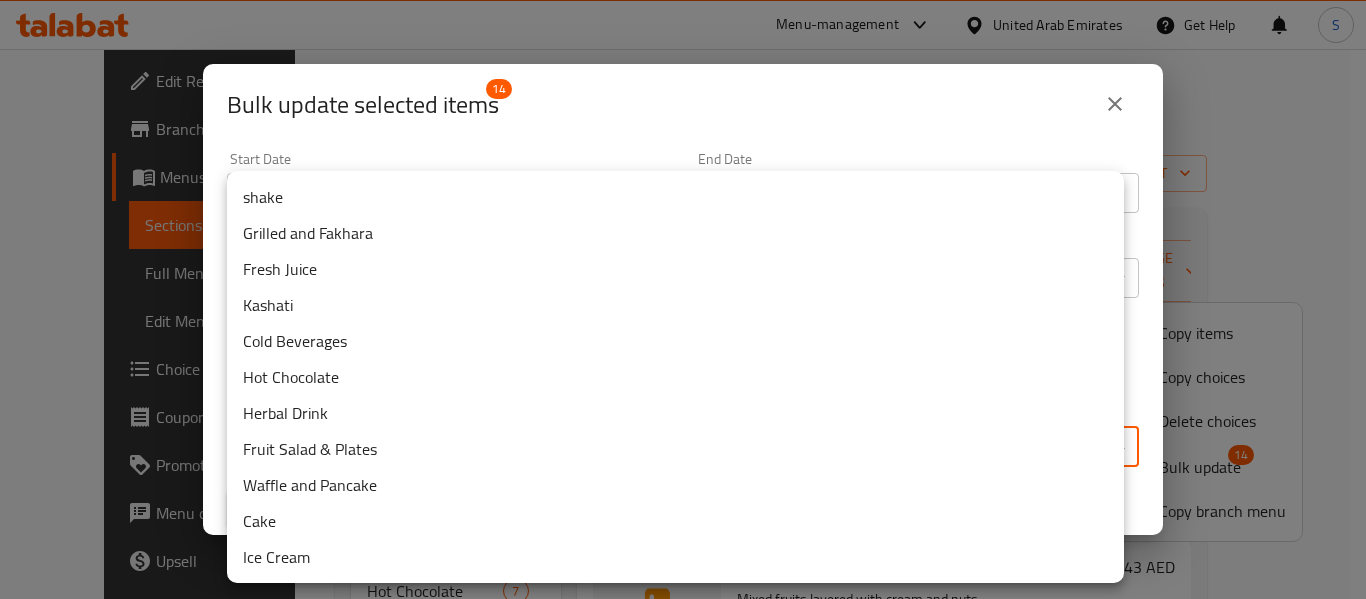 click on "shake" at bounding box center [675, 197] 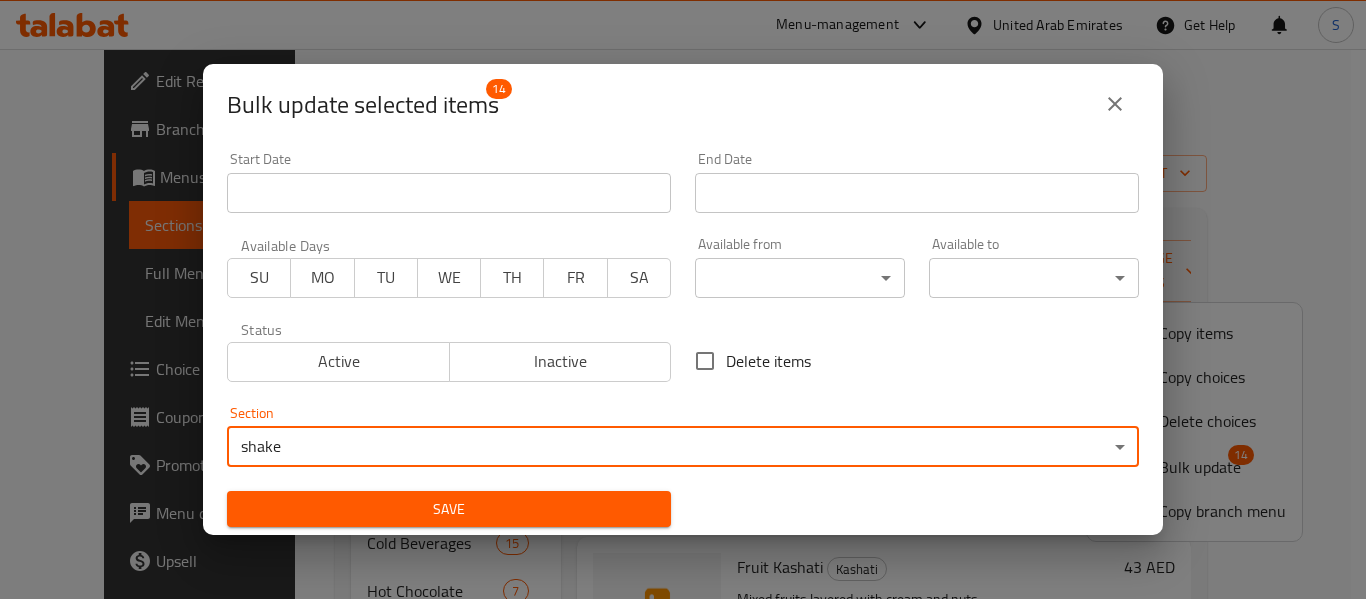 click on "Save" at bounding box center [449, 509] 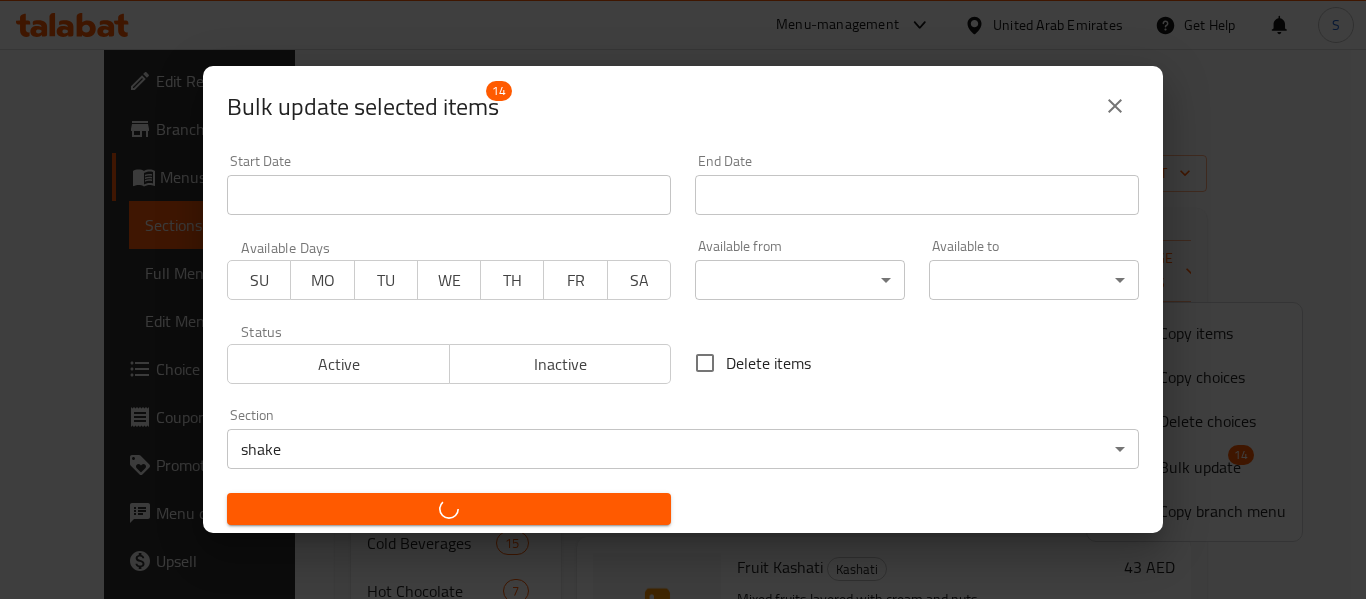 checkbox on "false" 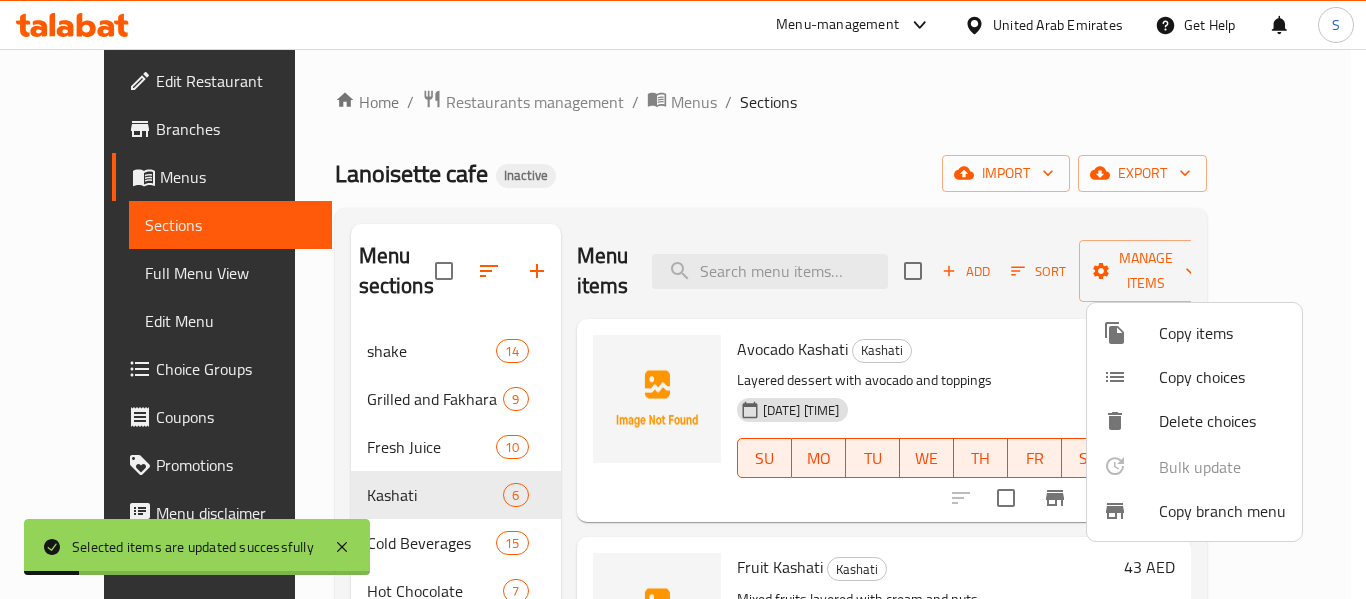 click at bounding box center [683, 299] 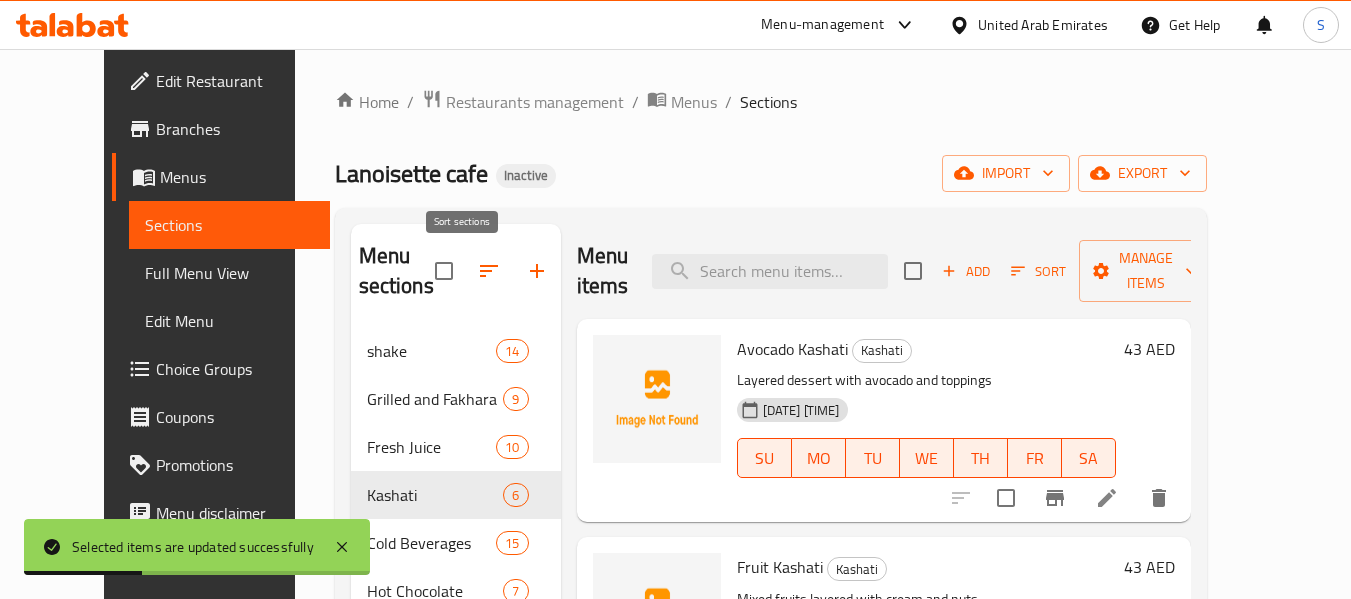 click at bounding box center [489, 271] 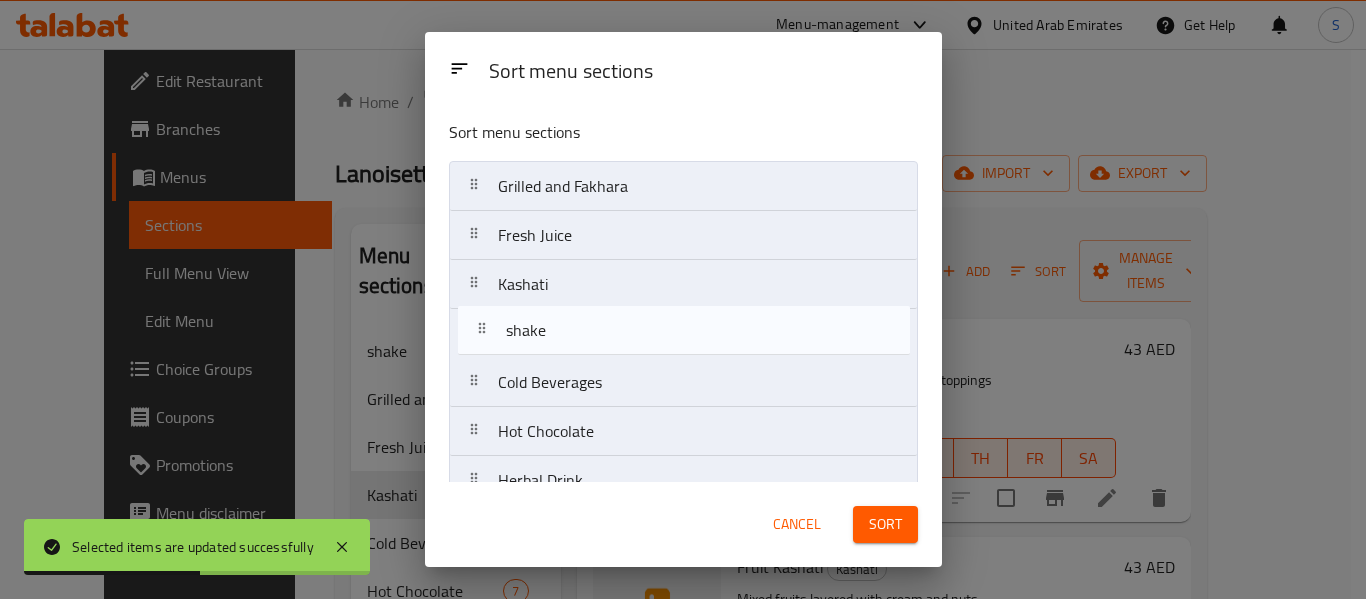 drag, startPoint x: 643, startPoint y: 184, endPoint x: 654, endPoint y: 324, distance: 140.43147 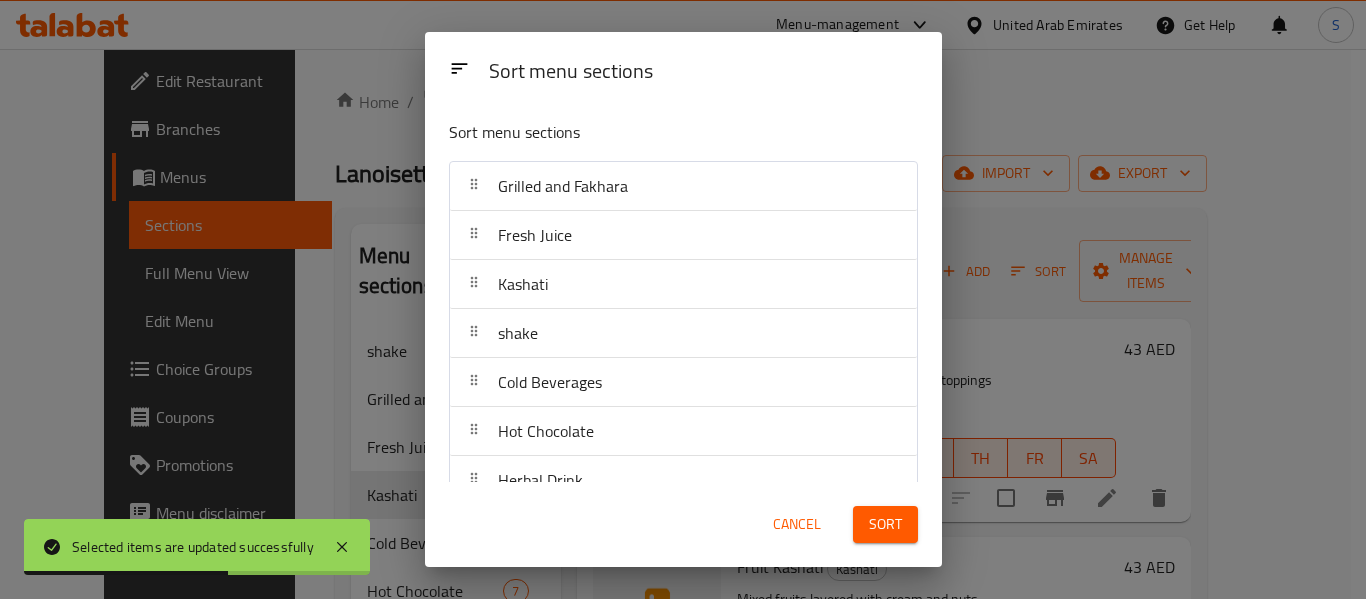 click on "Sort" at bounding box center (885, 524) 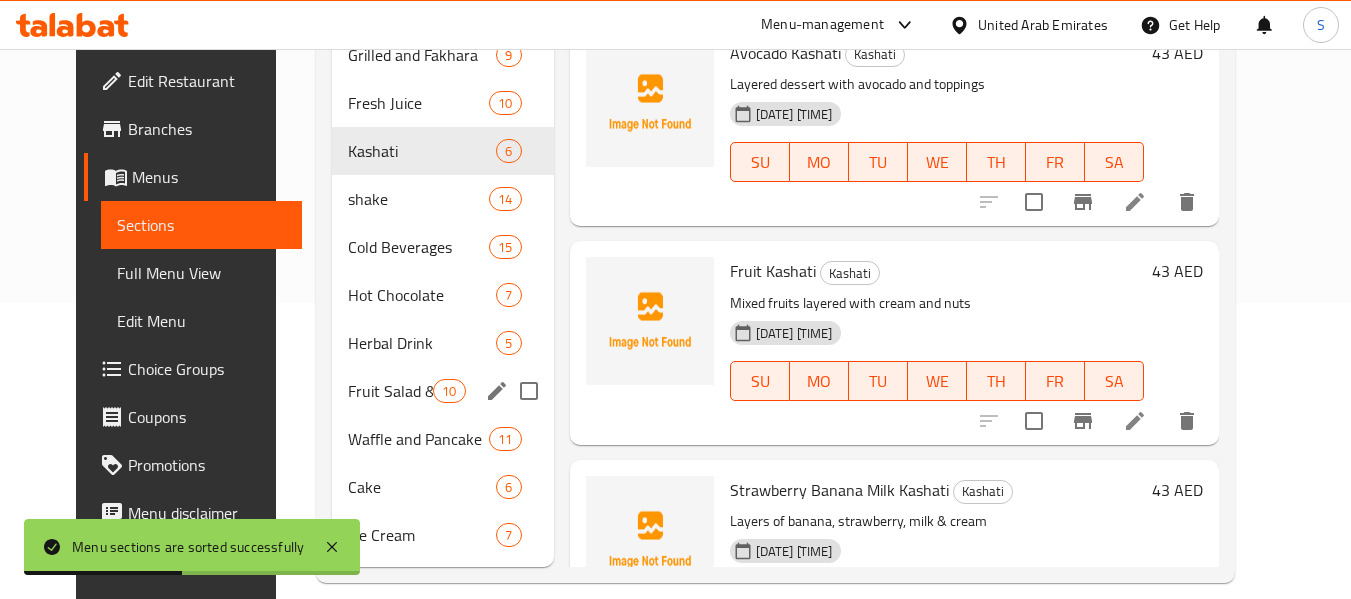 scroll, scrollTop: 300, scrollLeft: 0, axis: vertical 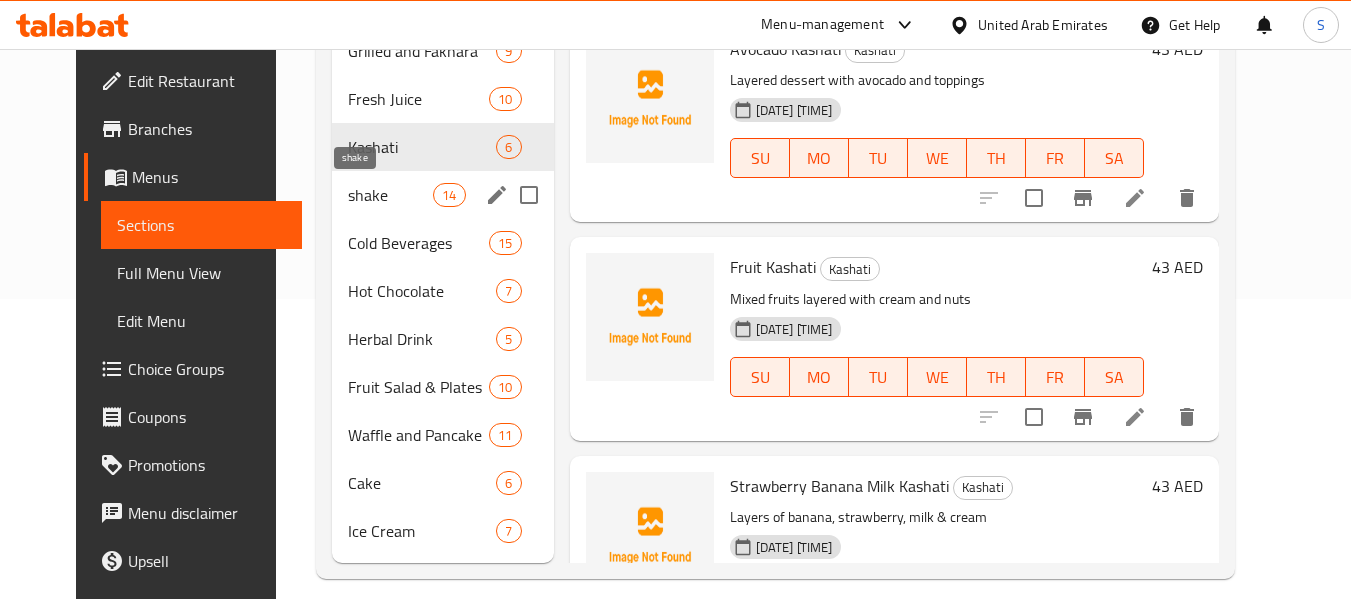 click on "shake" at bounding box center [390, 195] 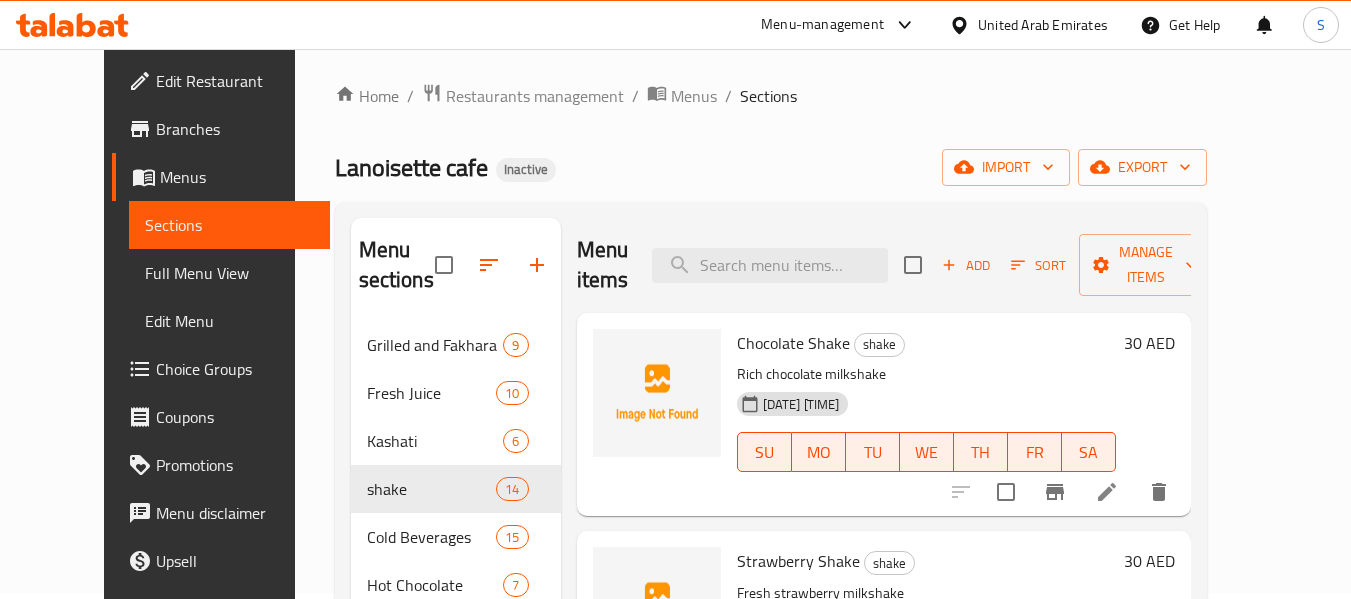 scroll, scrollTop: 0, scrollLeft: 0, axis: both 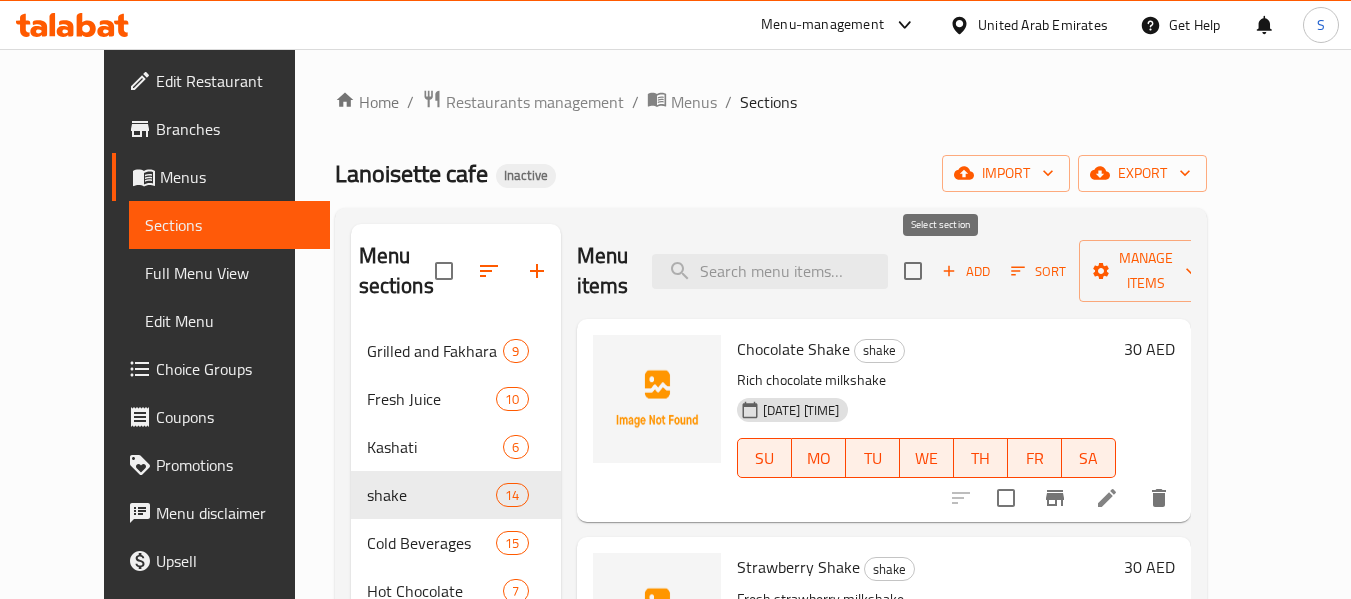 click at bounding box center [913, 271] 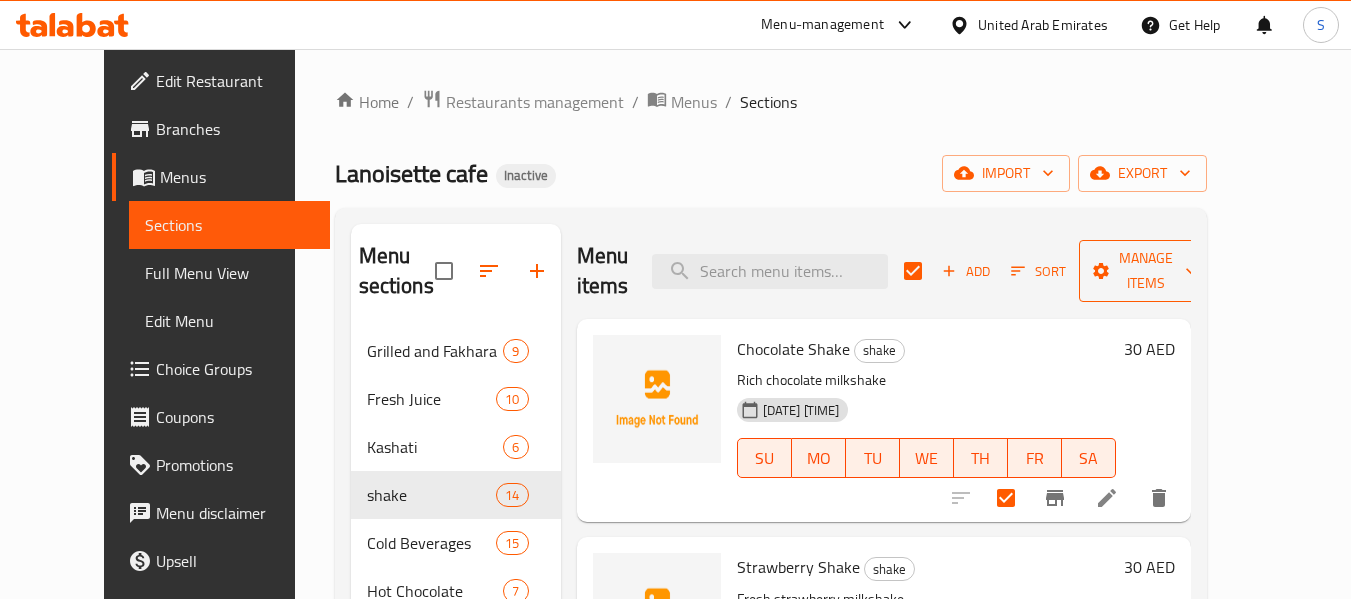 click on "Manage items" at bounding box center [1146, 271] 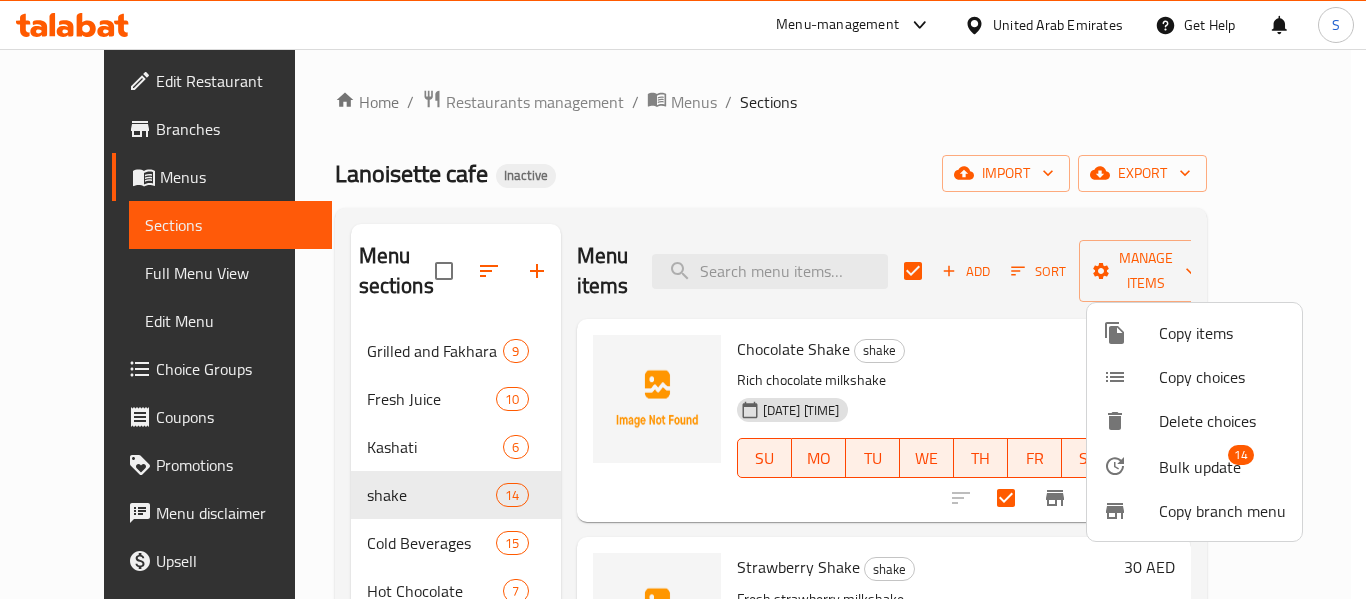 click on "Bulk update" at bounding box center (1200, 467) 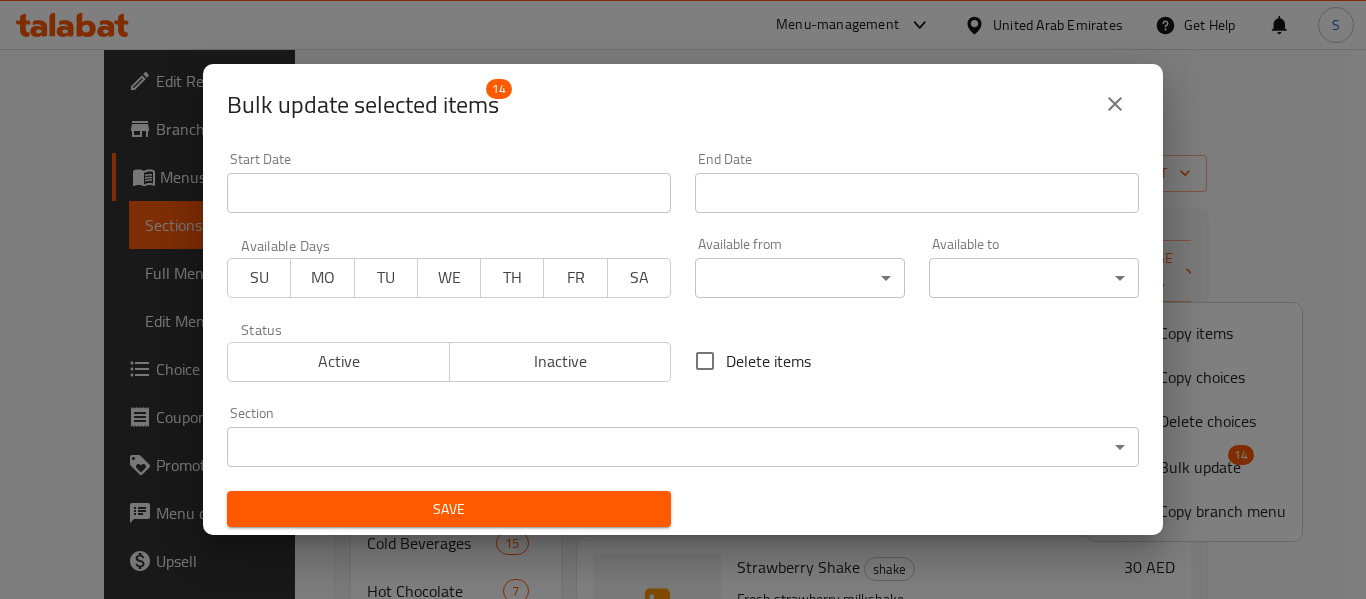 click on "Menu-management United Arab Emirates Get Help S Edit Restaurant Branches Menus Sections Full Menu View Edit Menu Choice Groups Coupons Promotions Menu disclaimer Upsell Coverage Report Grocery Checklist Version: 1.0.0 Get support on: Support.OpsPlatform Home / Restaurants management / Menus / Sections Lanoisette cafe Inactive import export Menu sections Grilled and Fakhara 9 Fresh Juice 10 Kashati 6 shake 14 Cold Beverages 15 Hot Chocolate 7 Herbal Drink 5 Fruit Salad & Plates 10 Waffle and Pancake 11 Cake 6 Ice Cream 7 Menu items Add Sort Manage items Chocolate Shake shake Rich chocolate milkshake [DATE] [TIME] SU MO TU WE TH FR SA 30 AED Strawberry Shake shake Fresh strawberry milkshake [DATE] [TIME] SU MO TU WE TH FR SA 30 AED Brownies Milkshake shake Chocolate brownie-flavored milkshake [DATE] [TIME] SU MO TU WE TH FR SA 34 AED Banana & Honey Shake shake Banana blended with honey and milk [DATE] [TIME] SU MO TU WE TH FR SA 34" at bounding box center [683, 324] 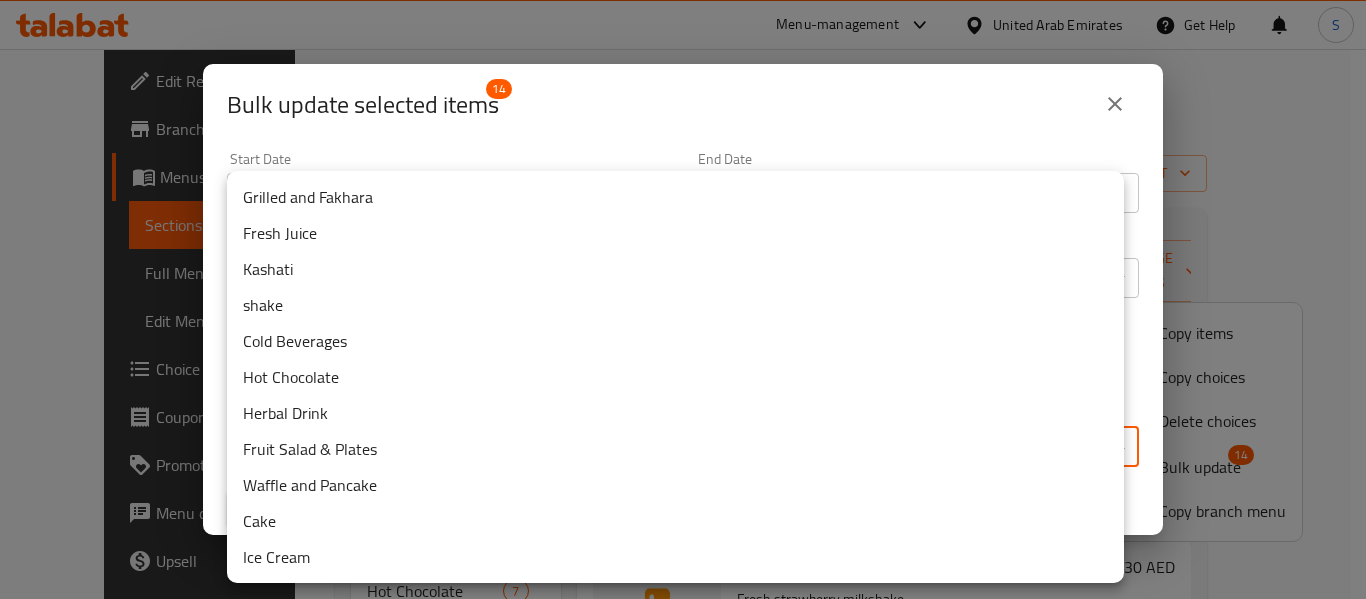 click on "shake" at bounding box center (675, 305) 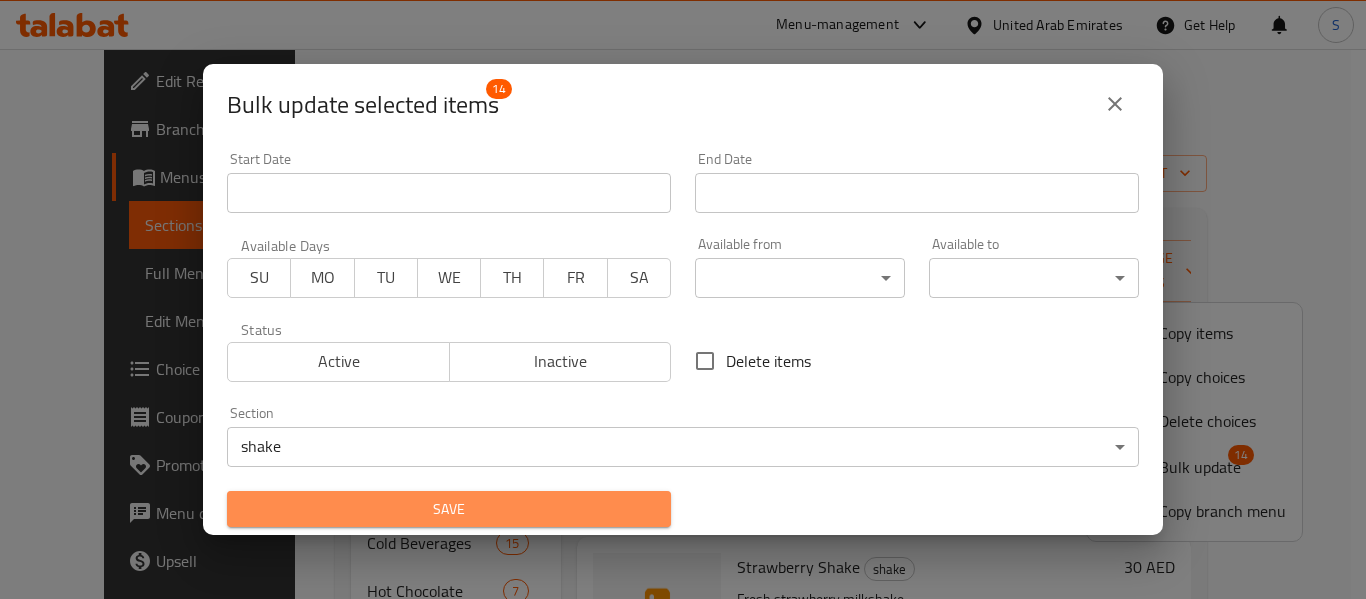 click on "Save" at bounding box center [449, 509] 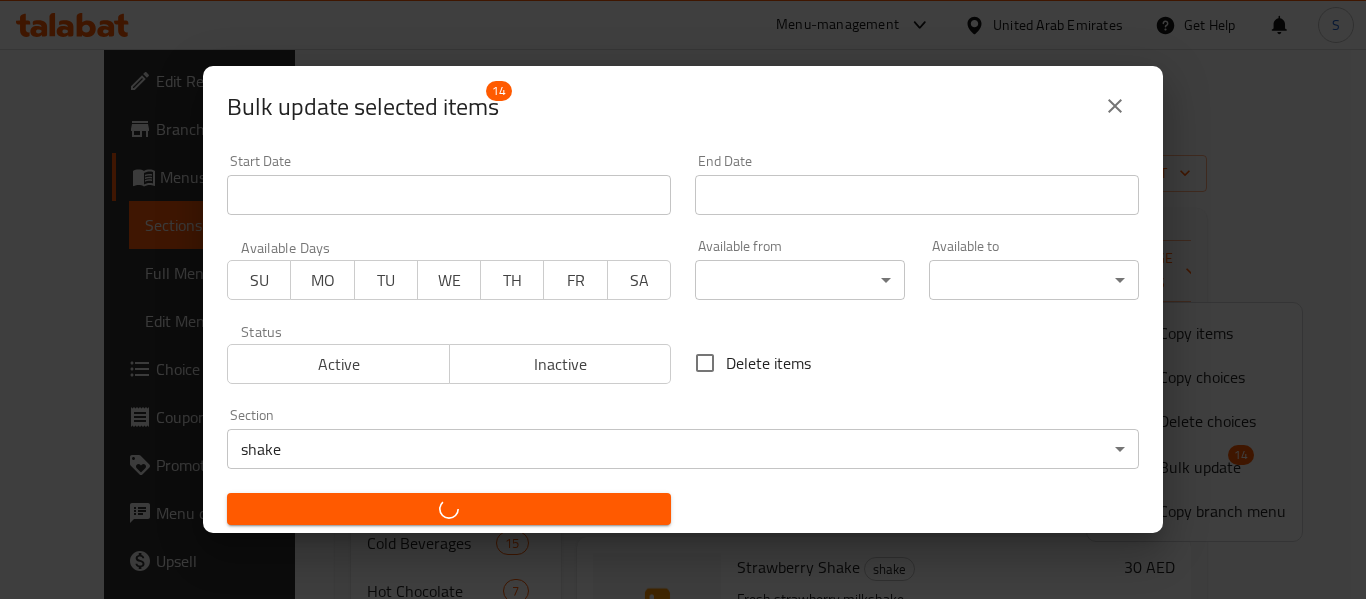 checkbox on "false" 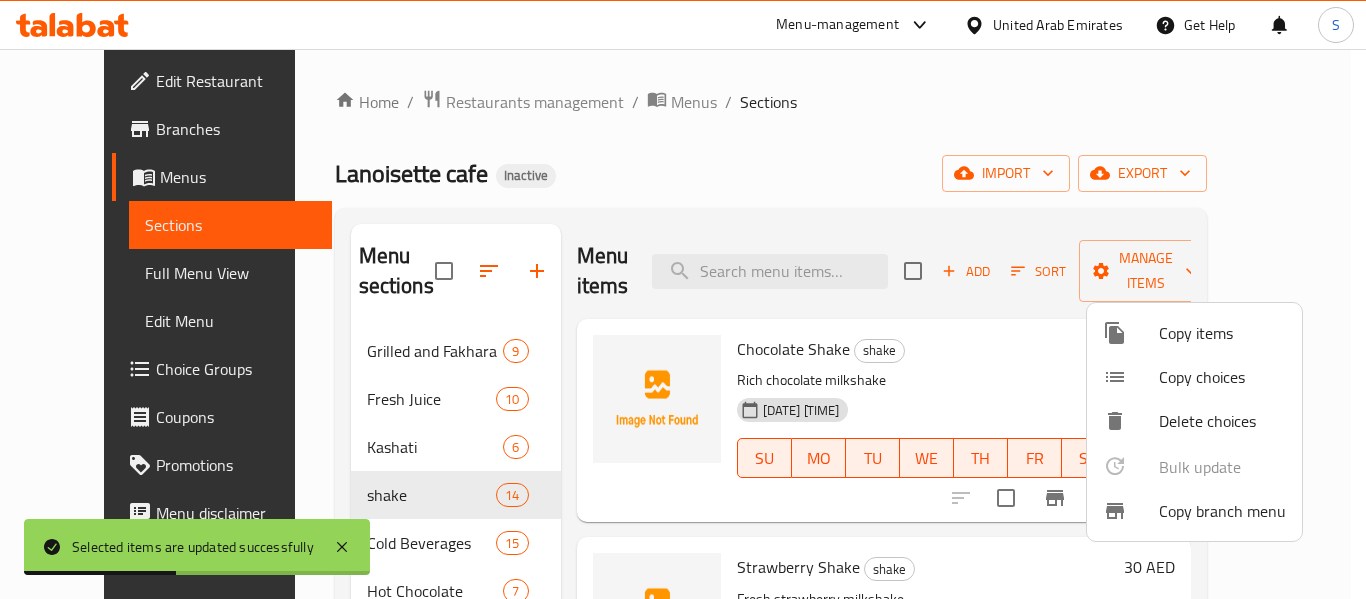 click at bounding box center (683, 299) 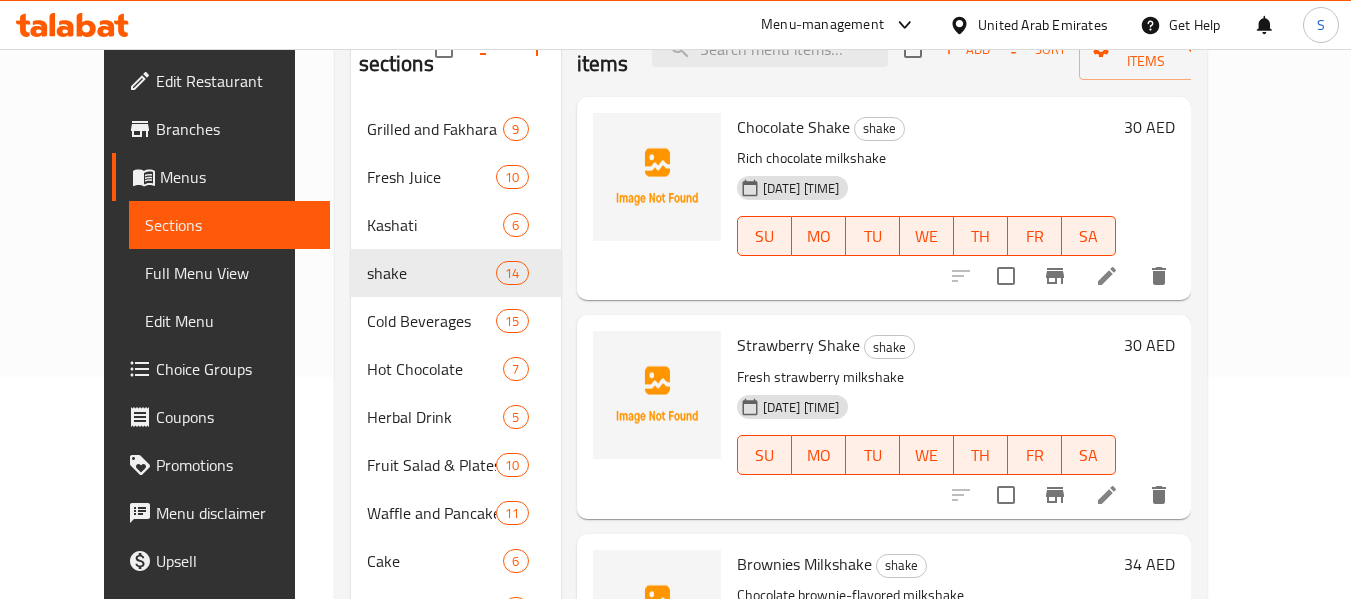 scroll, scrollTop: 100, scrollLeft: 0, axis: vertical 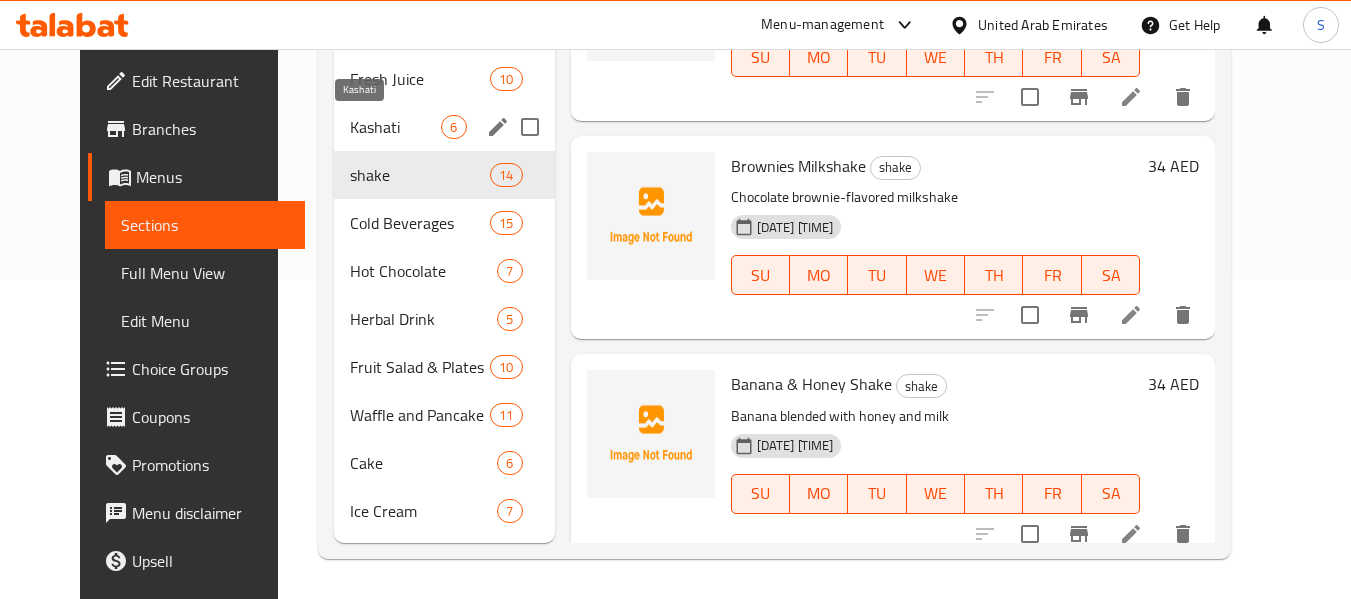 click on "Kashati" at bounding box center (395, 127) 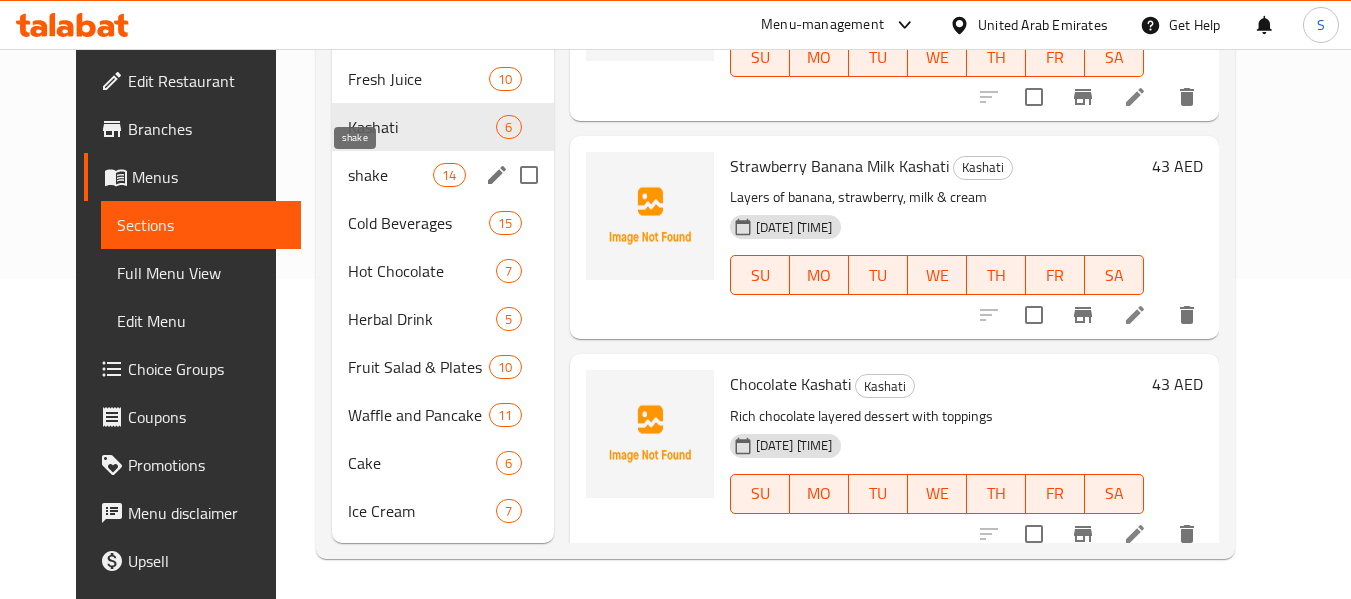 click on "shake" at bounding box center (390, 175) 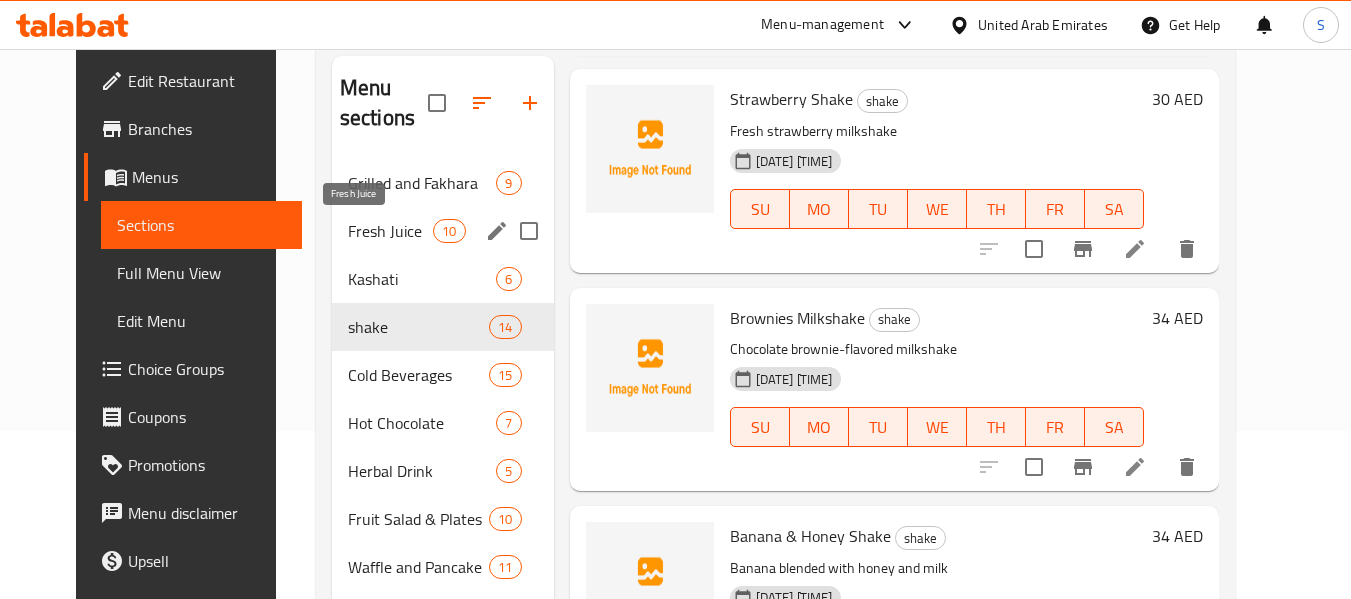 scroll, scrollTop: 120, scrollLeft: 0, axis: vertical 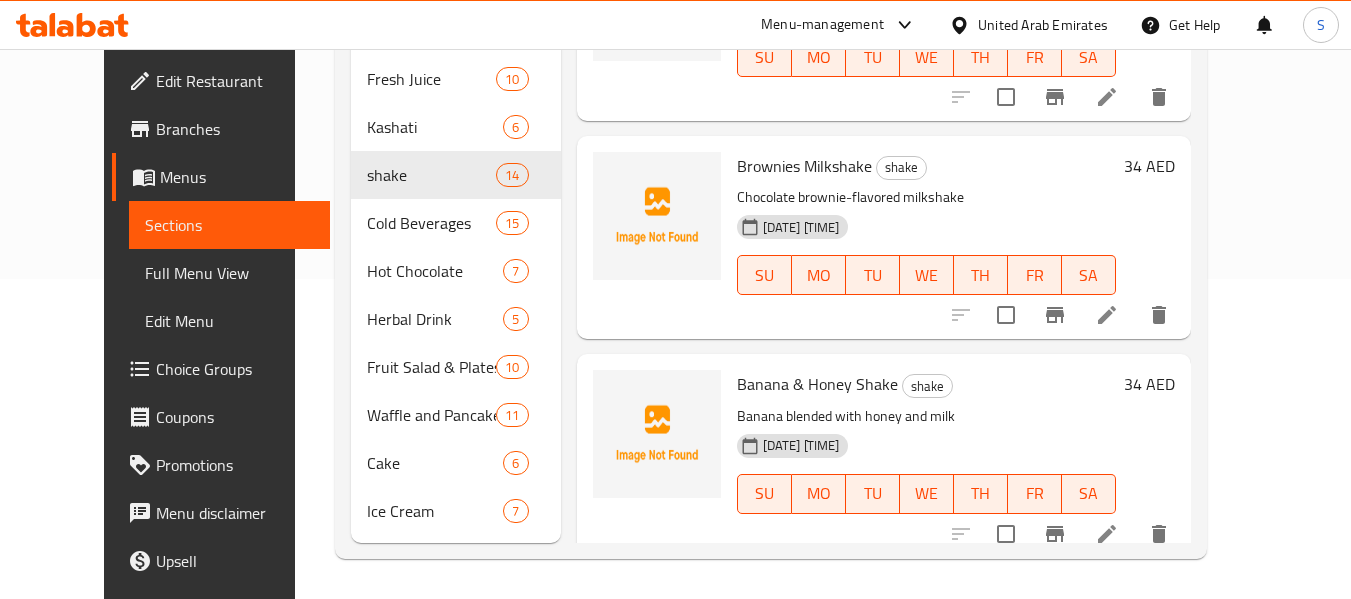 click on "Menu items Add Sort Manage items Chocolate Shake shake Rich chocolate milkshake [DATE] [TIME] SU MO TU WE TH FR SA 30 AED Strawberry Shake shake Fresh strawberry milkshake [DATE] [TIME] SU MO TU WE TH FR SA 30 AED Brownies Milkshake shake Chocolate brownie-flavored milkshake [DATE] [TIME] SU MO TU WE TH FR SA 34 AED Banana & Honey Shake shake Banana blended with honey and milk [DATE] [TIME] SU MO TU WE TH FR SA 34 AED Oreo Shake shake Oreo blended creamy milkshake [DATE] [TIME] SU MO TU WE TH FR SA 34 AED Maltesers Shake shake Milkshake with Maltesers chocolate [DATE] [TIME] SU MO TU WE TH FR SA 34 AED Snickers Shake shake Milkshake blended with Snickers [DATE] [TIME] SU MO TU WE TH FR SA 34 AED Kit Kat Shake shake Milkshake with Kit Kat bar [DATE] [TIME] SU MO TU WE TH FR SA 34 AED Lanoisette Shake shake [DATE] [TIME] SU MO TU WE TH FR SA 36 AED Cheese Cake Shake shake [DATE] [TIME] SU MO TU WE TH FR" at bounding box center [876, 223] 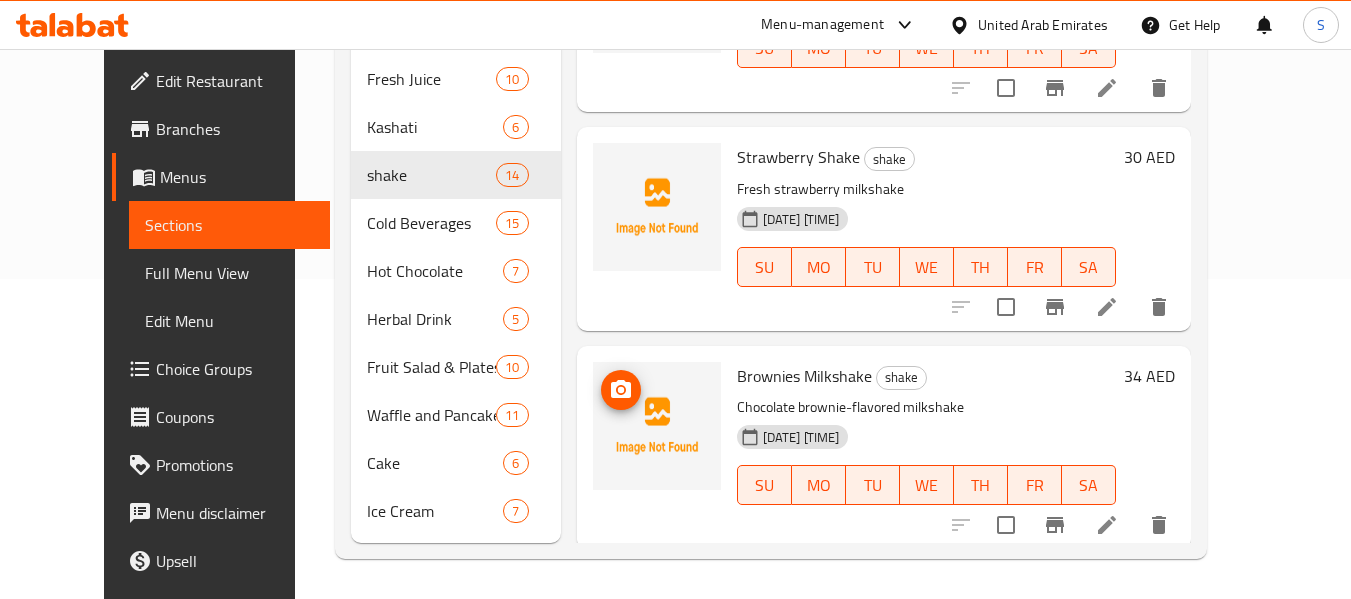 scroll, scrollTop: 0, scrollLeft: 0, axis: both 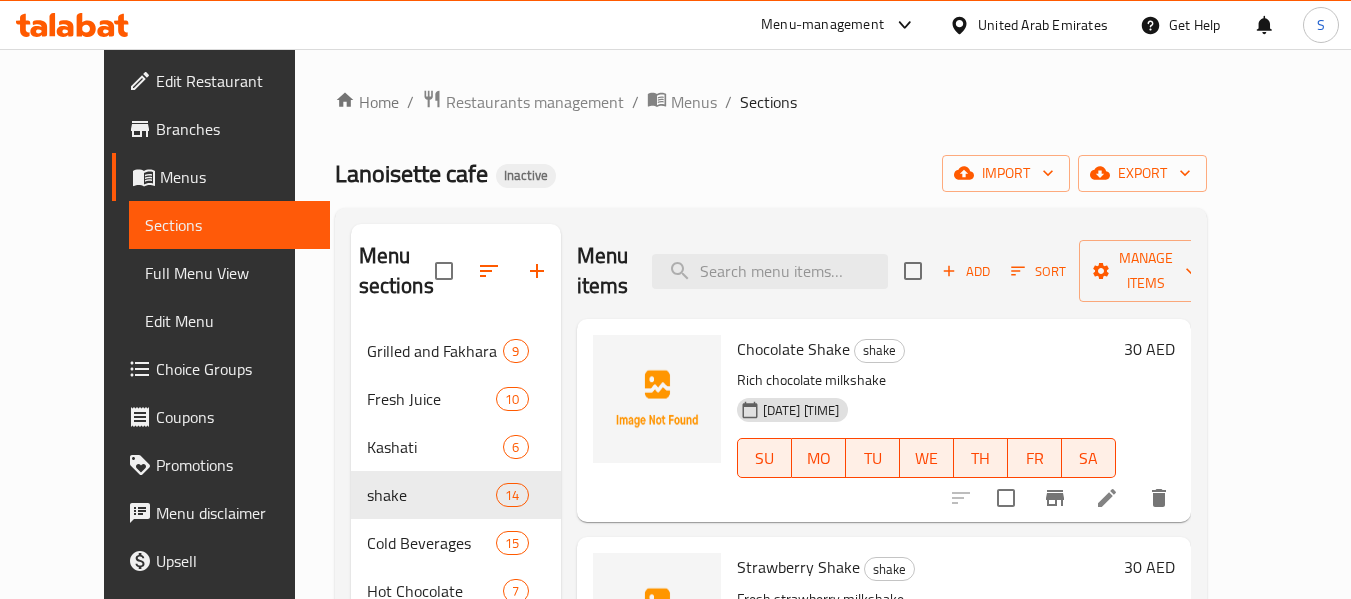 click on "Home / Restaurants management / Menus / Sections Lanoisette cafe Inactive import export Menu sections Grilled and Fakhara 9 Fresh Juice 10 Kashati 6 shake 14 Cold Beverages 15 Hot Chocolate 7 Herbal Drink 5 Fruit Salad & Plates 10 Waffle and Pancake 11 Cake 6 Ice Cream 7 Menu items Add Sort Manage items Chocolate Shake shake Rich chocolate milkshake [DATE] [TIME] SU MO TU WE TH FR SA 30 AED Strawberry Shake shake Fresh strawberry milkshake [DATE] [TIME] SU MO TU WE TH FR SA 30 AED Brownies Milkshake shake Chocolate brownie-flavored milkshake [DATE] [TIME] SU MO TU WE TH FR SA 34 AED Banana & Honey Shake shake Banana blended with honey and milk [DATE] [TIME] SU MO TU WE TH FR SA 34 AED Oreo Shake shake Oreo blended creamy milkshake [DATE] [TIME] SU MO TU WE TH FR SA 34 AED Maltesers Shake shake Milkshake with Maltesers chocolate [DATE] [TIME] SU MO TU WE TH FR SA 34 AED Snickers Shake shake Milkshake blended with Snickers [DATE] [TIME] SU MO TU WE TH FR SA 34 AED" at bounding box center [771, 484] 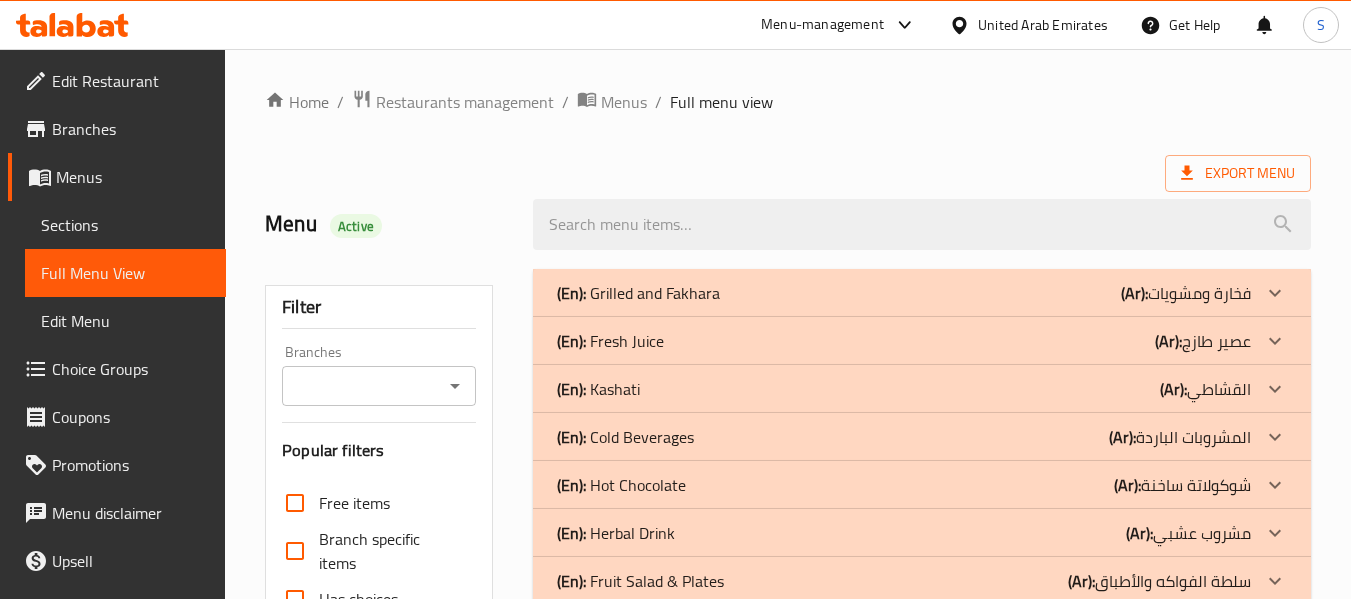 scroll, scrollTop: 300, scrollLeft: 0, axis: vertical 